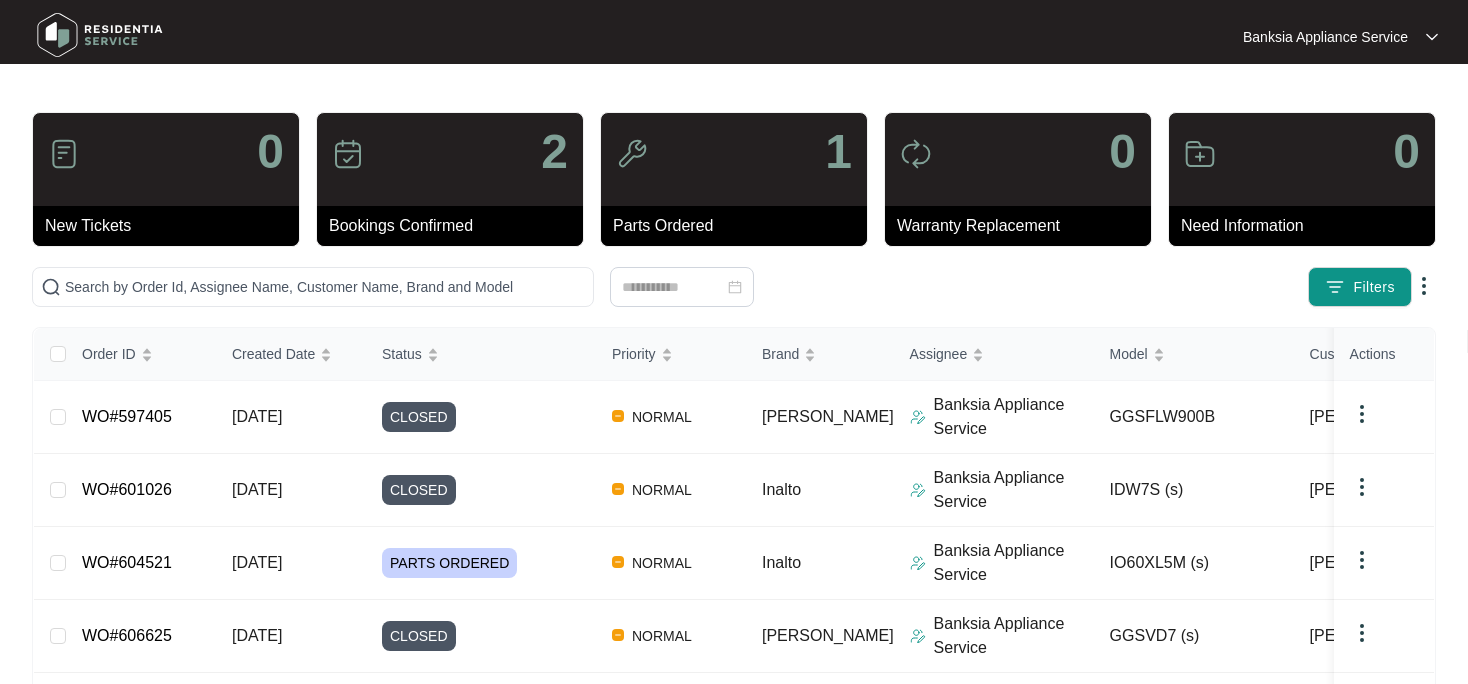scroll, scrollTop: 0, scrollLeft: 0, axis: both 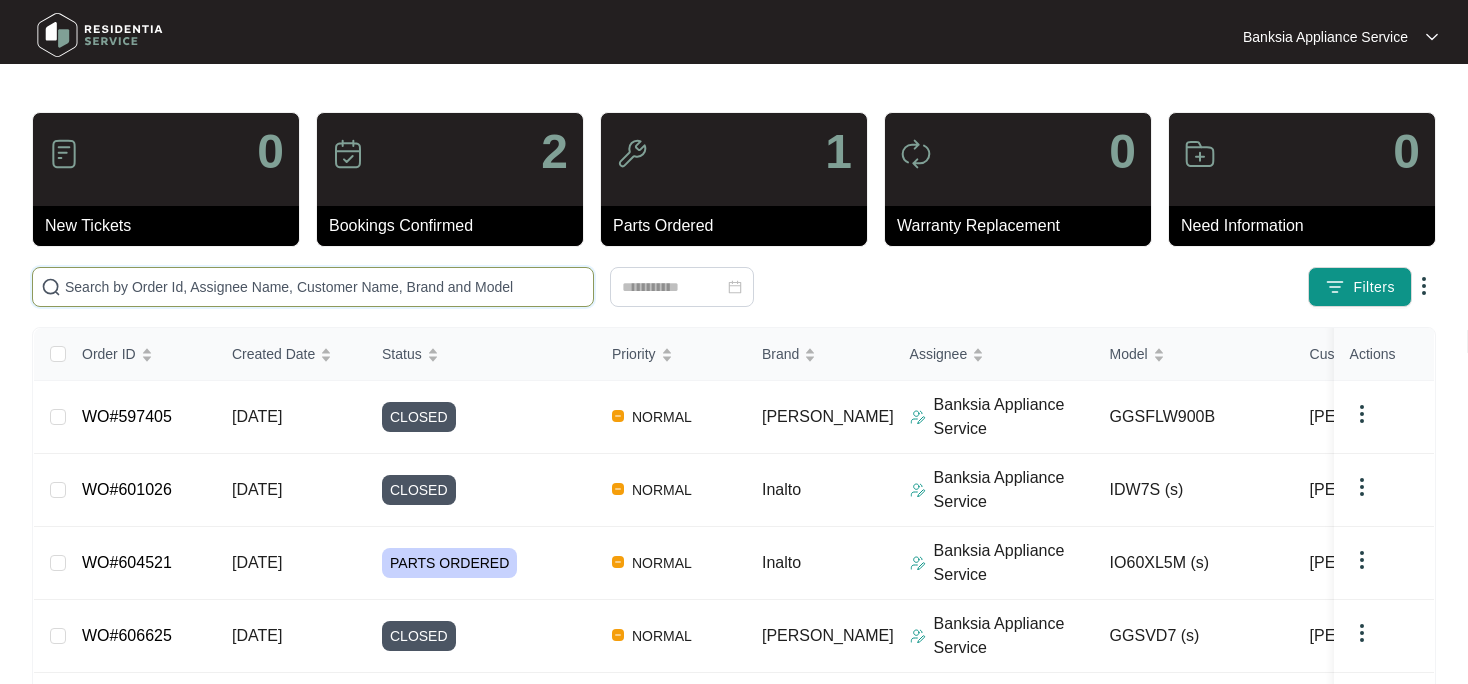 click at bounding box center [325, 287] 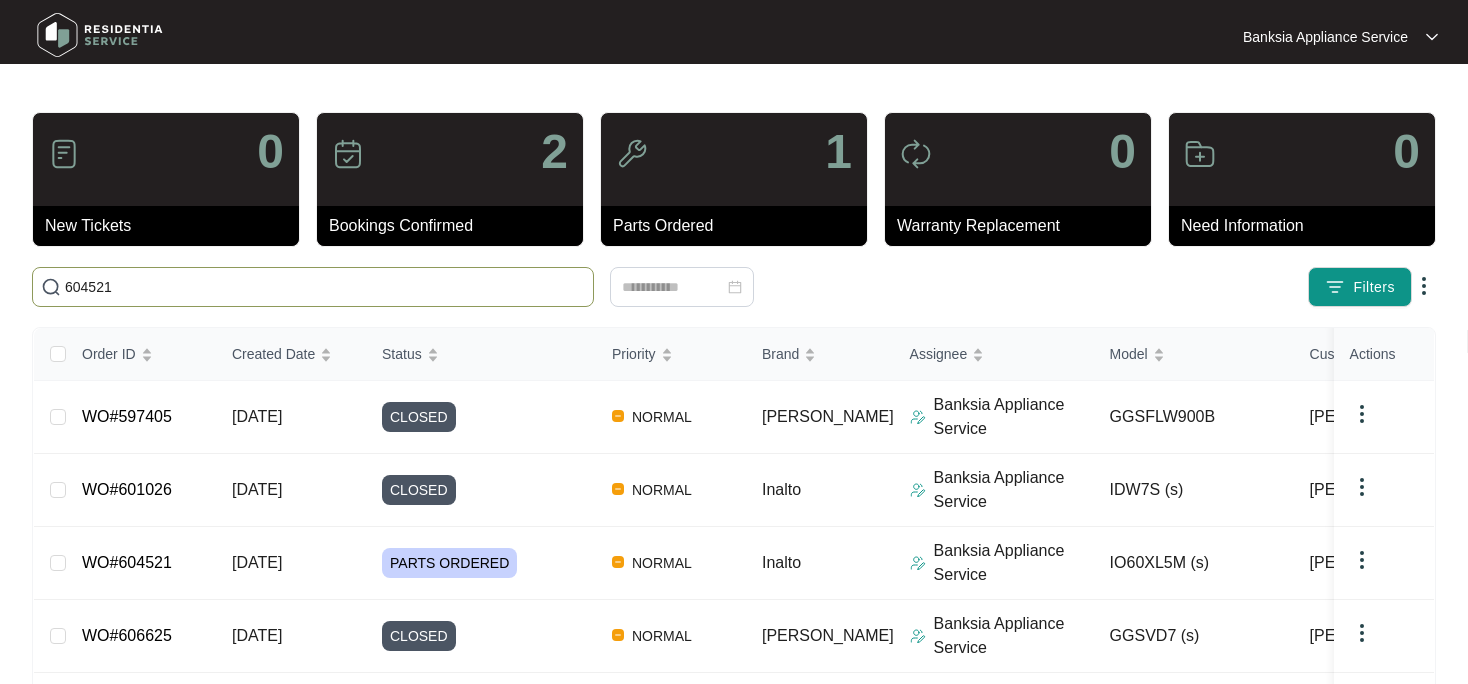 type on "604521" 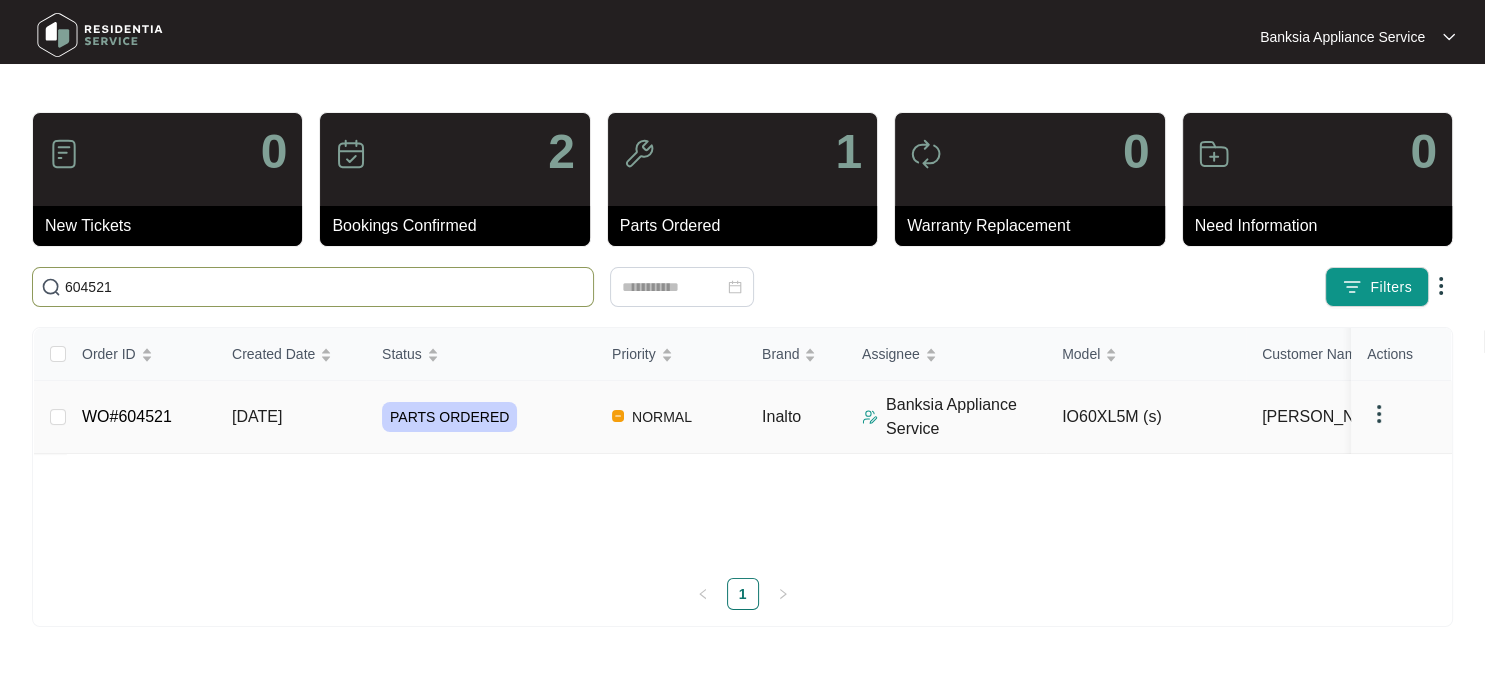 click on "WO#604521" at bounding box center (127, 416) 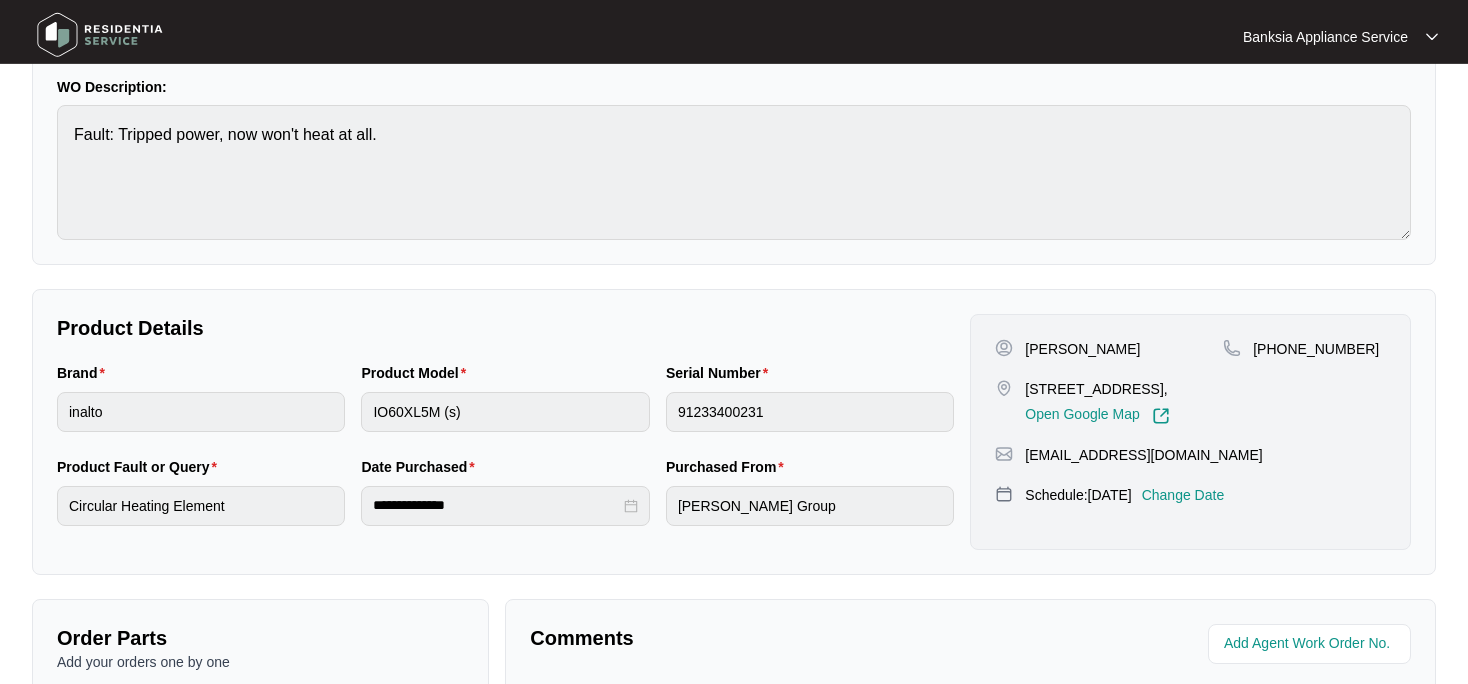 scroll, scrollTop: 211, scrollLeft: 0, axis: vertical 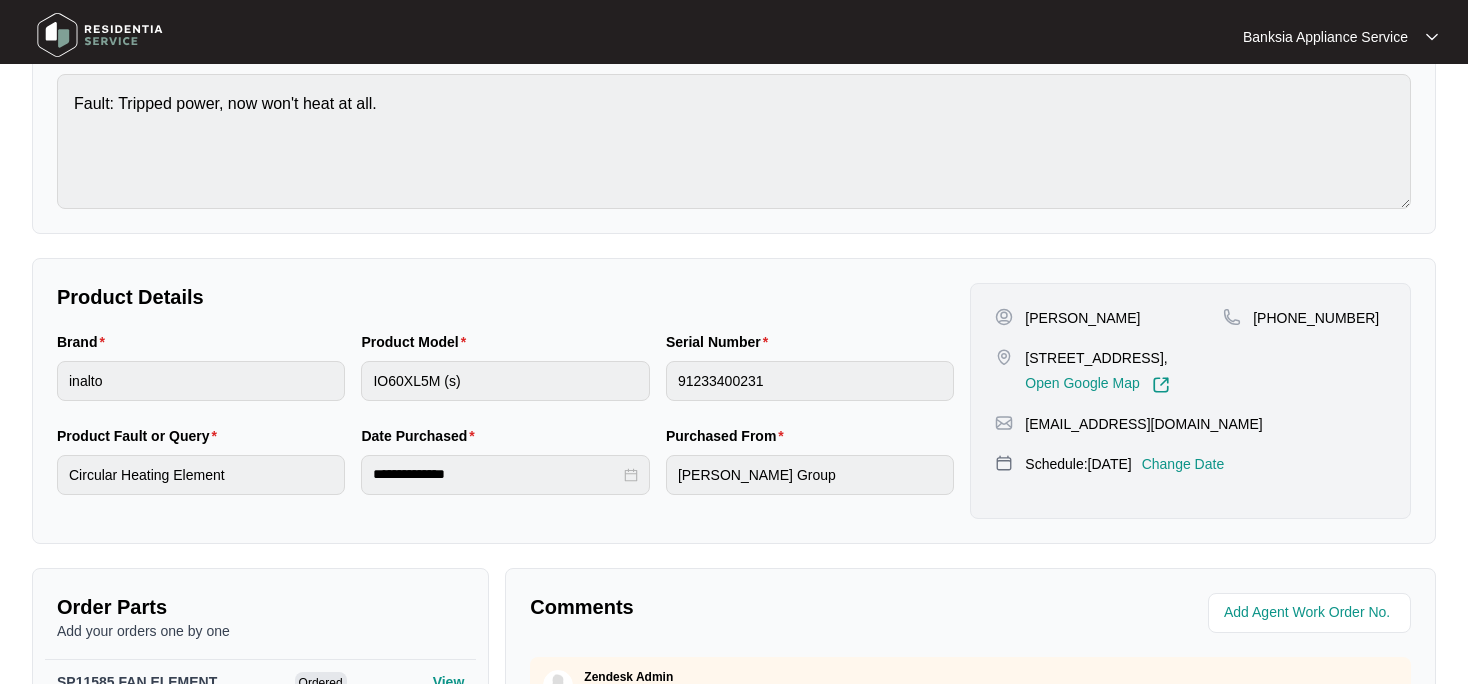 click on "Change Date" at bounding box center (1183, 464) 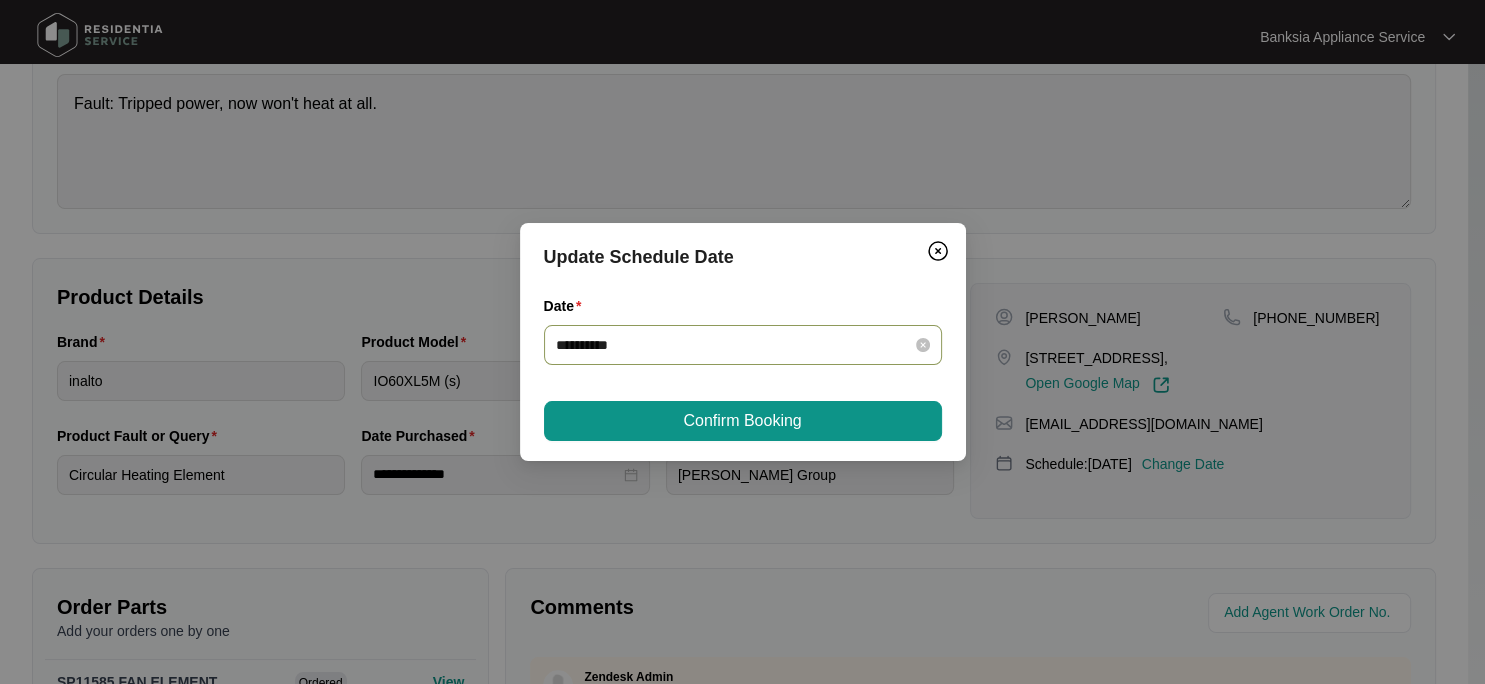 click on "**********" at bounding box center (743, 345) 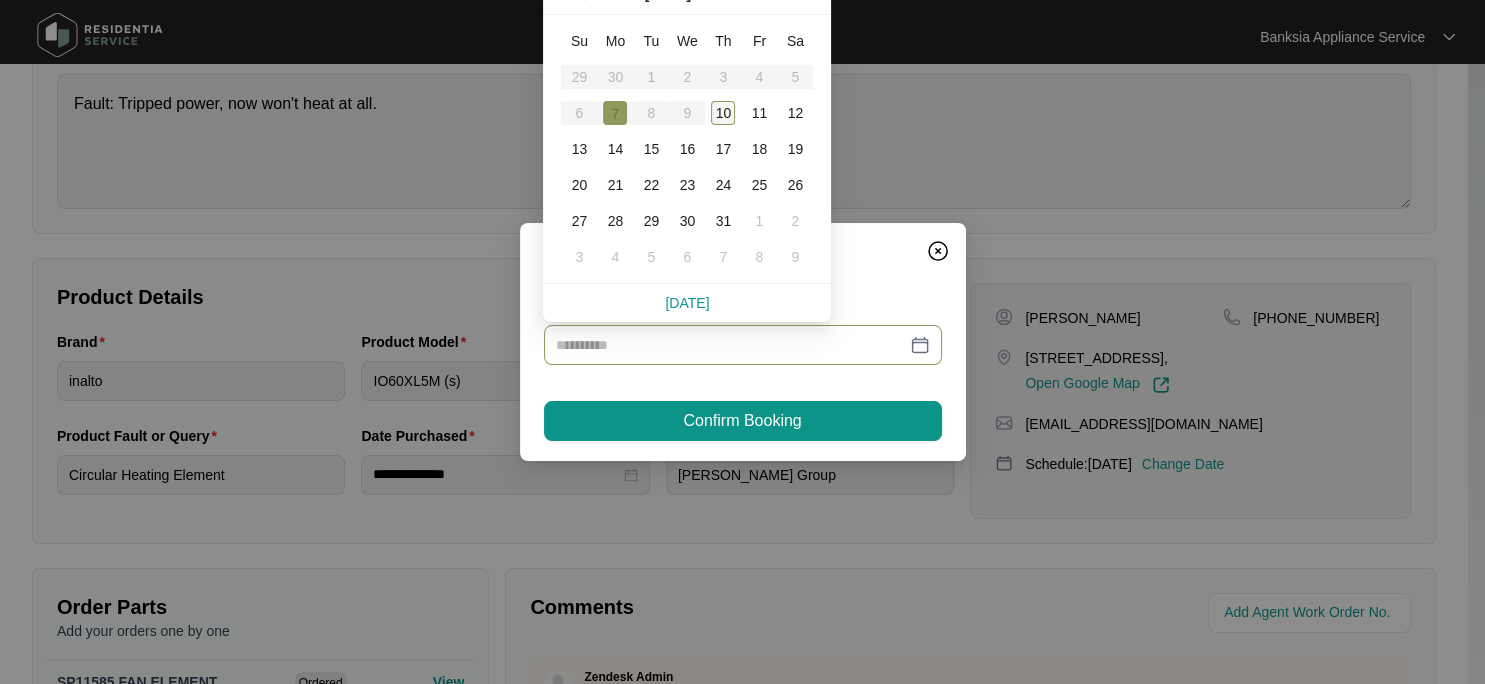 type on "**********" 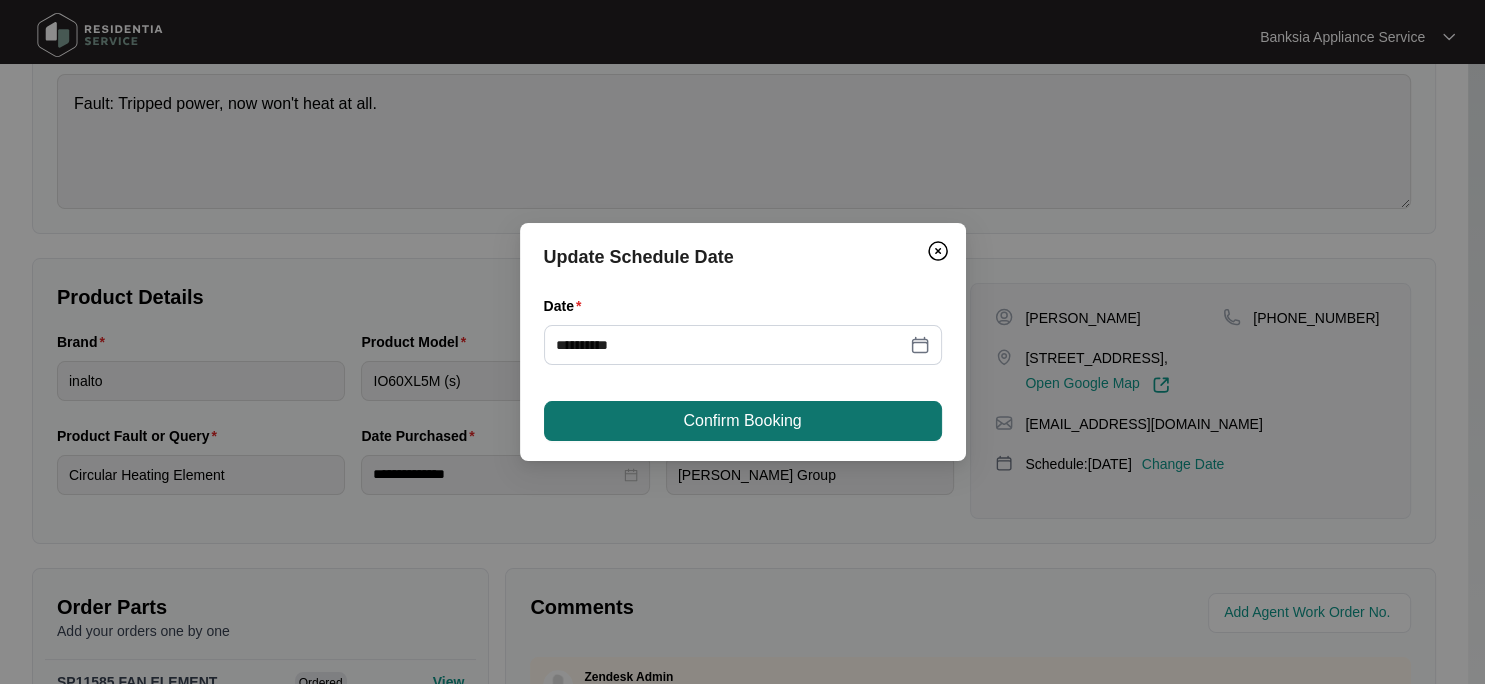 click on "Confirm Booking" at bounding box center [742, 421] 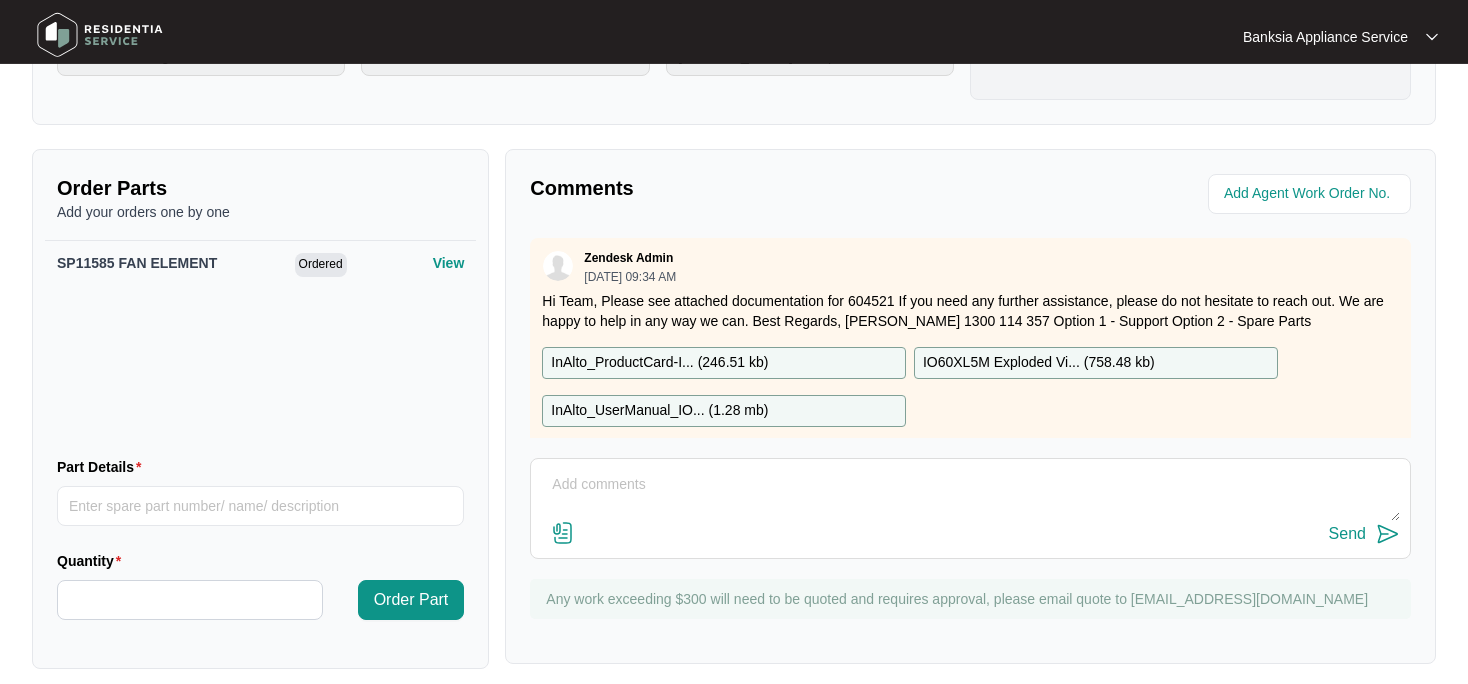 scroll, scrollTop: 645, scrollLeft: 0, axis: vertical 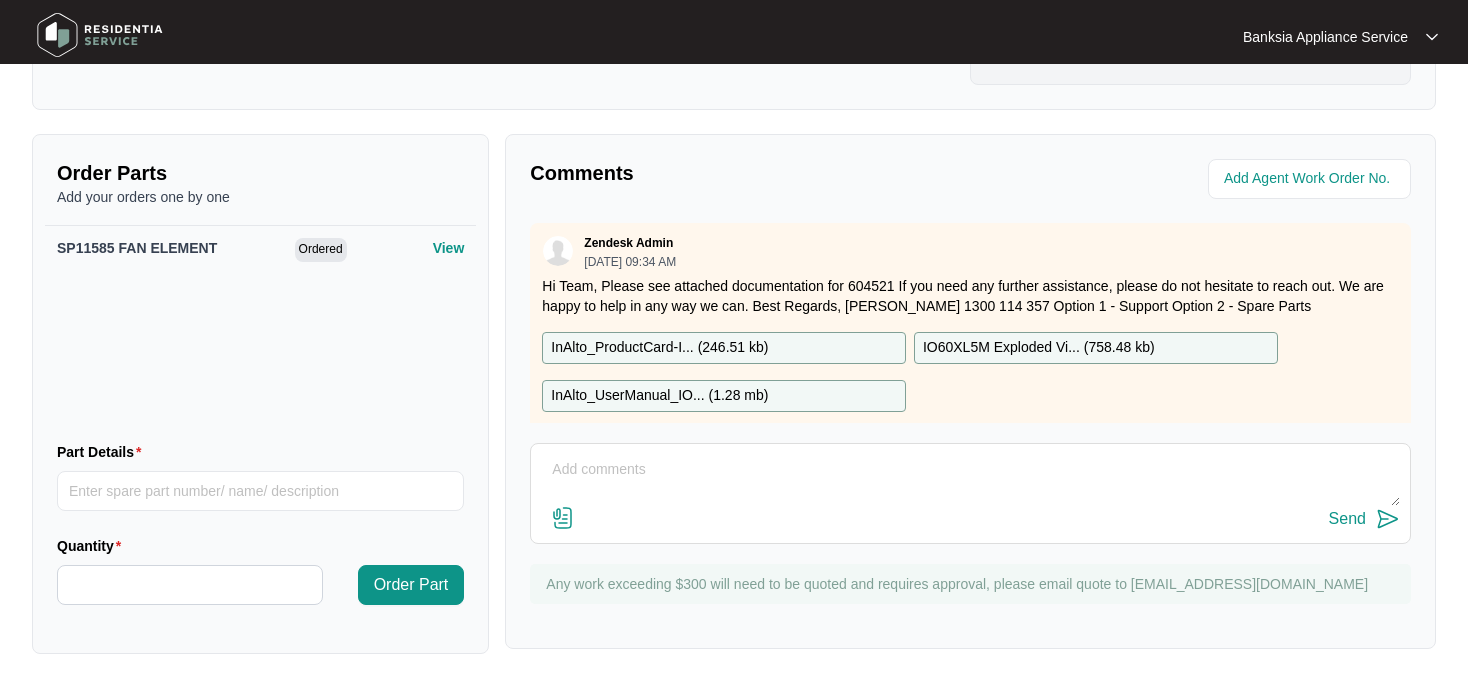 click on "Send" at bounding box center [970, 519] 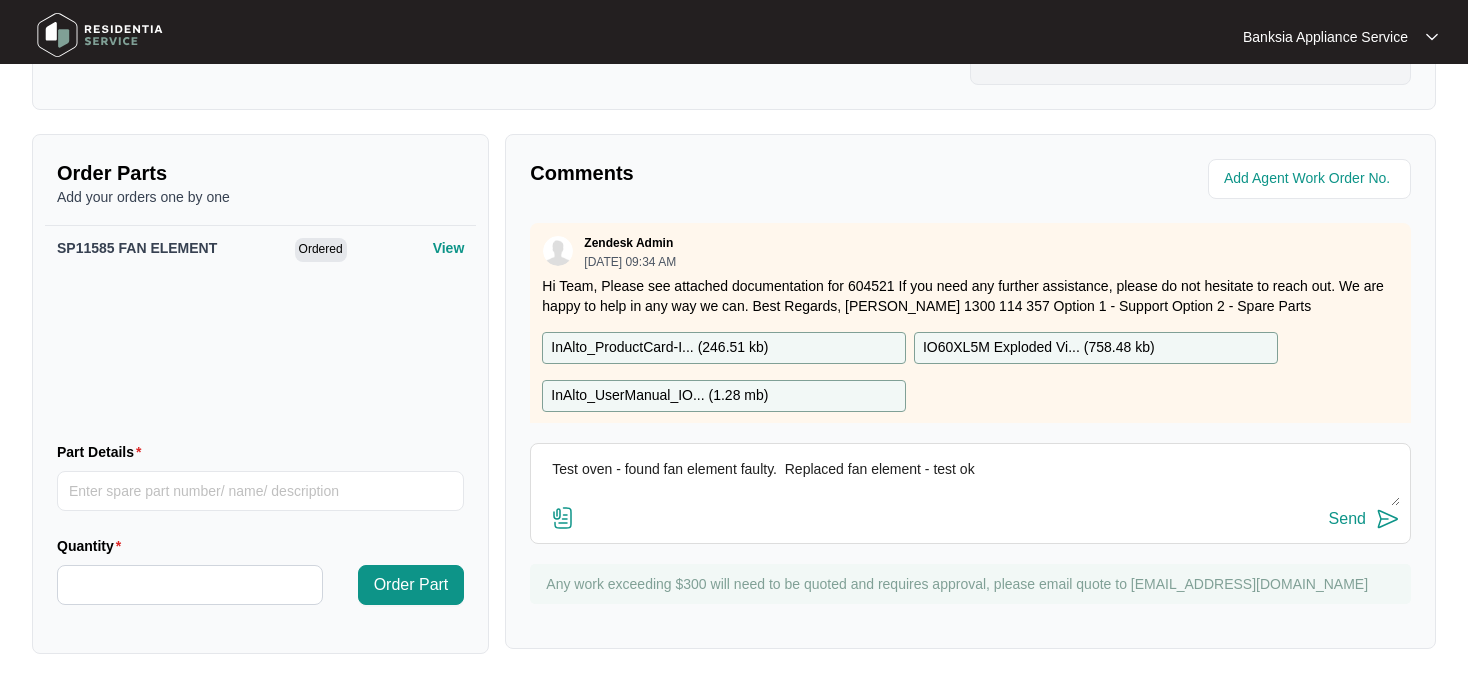 type on "Test oven - found fan element faulty.  Replaced fan element - test ok" 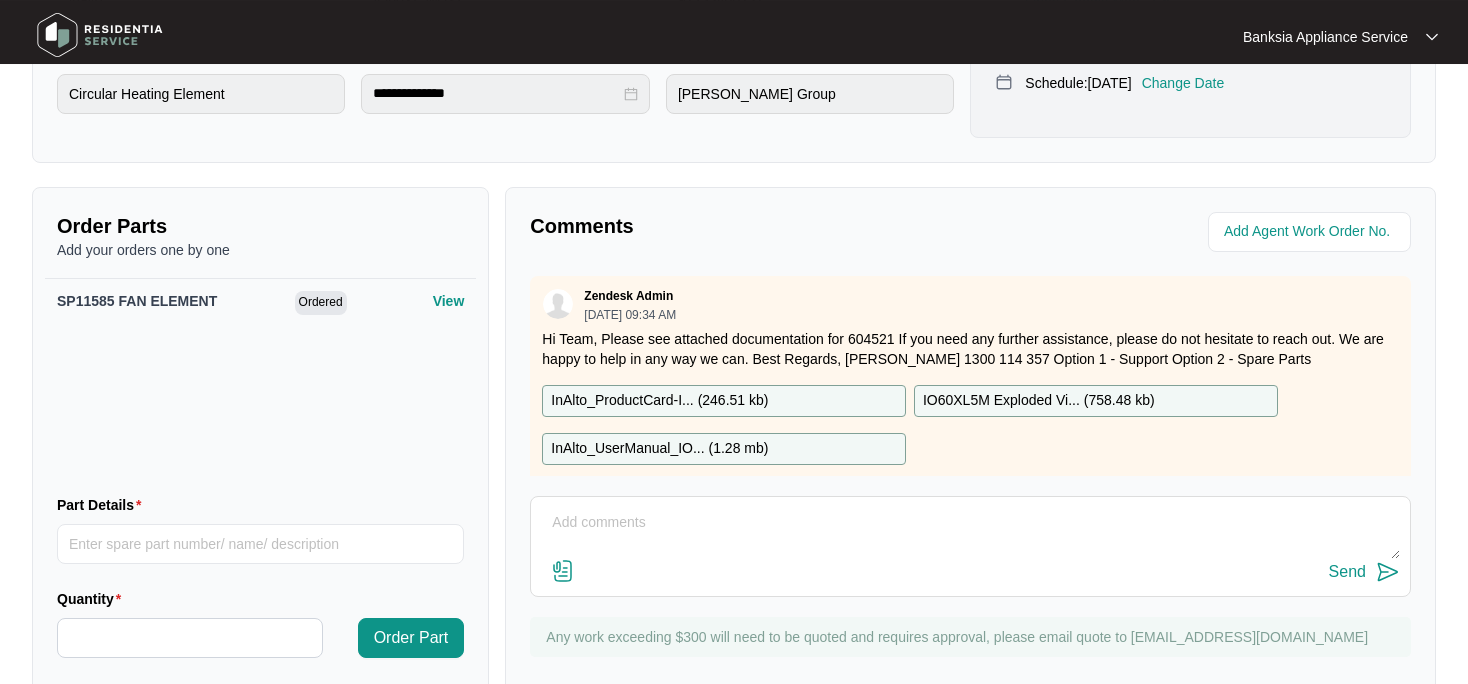 scroll, scrollTop: 540, scrollLeft: 0, axis: vertical 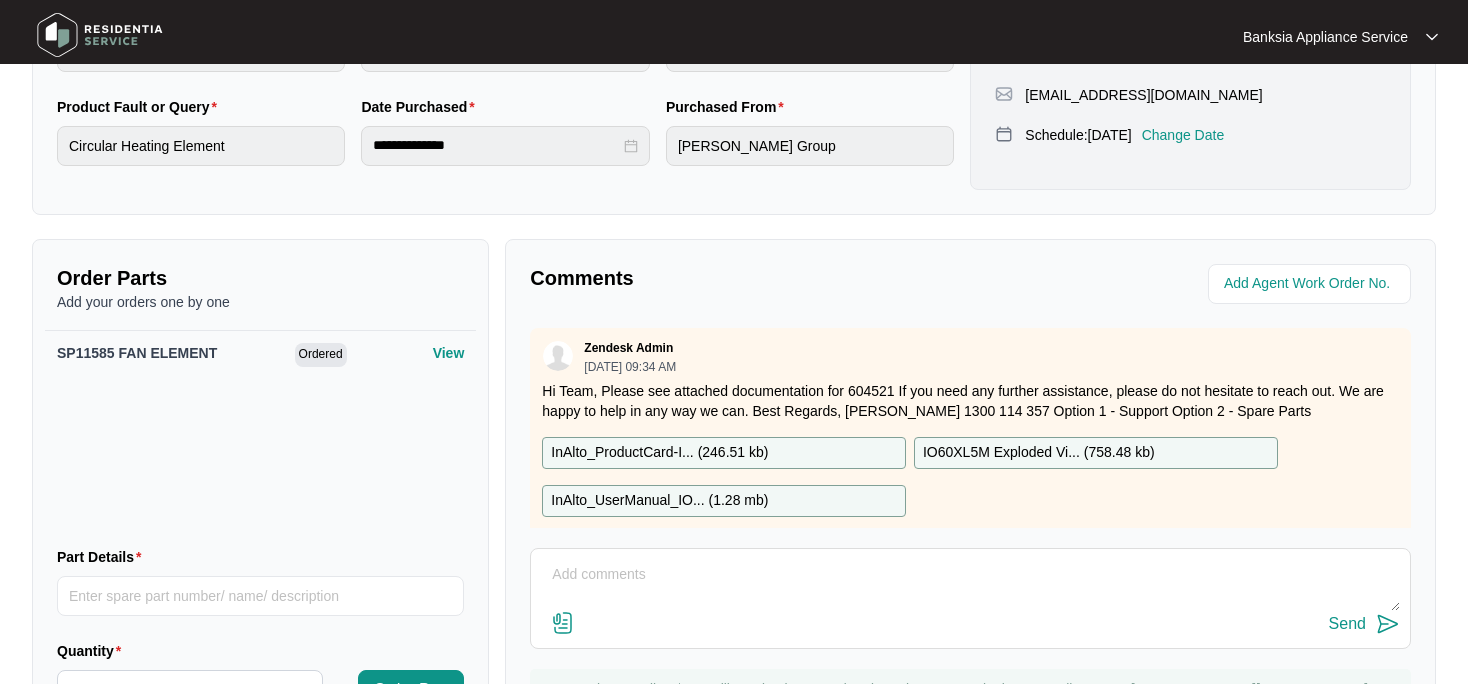 click at bounding box center [970, 585] 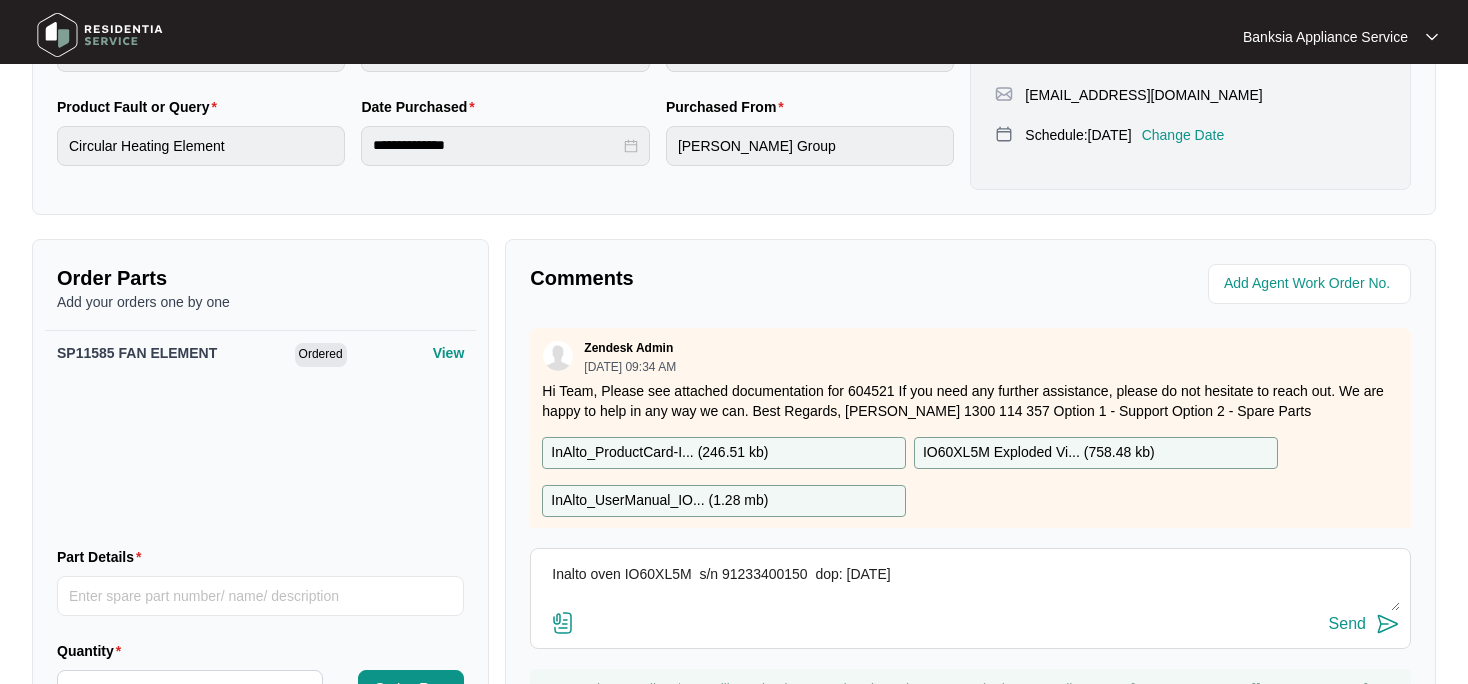 type on "Inalto oven IO60XL5M  s/n 91233400150  dop: [DATE]" 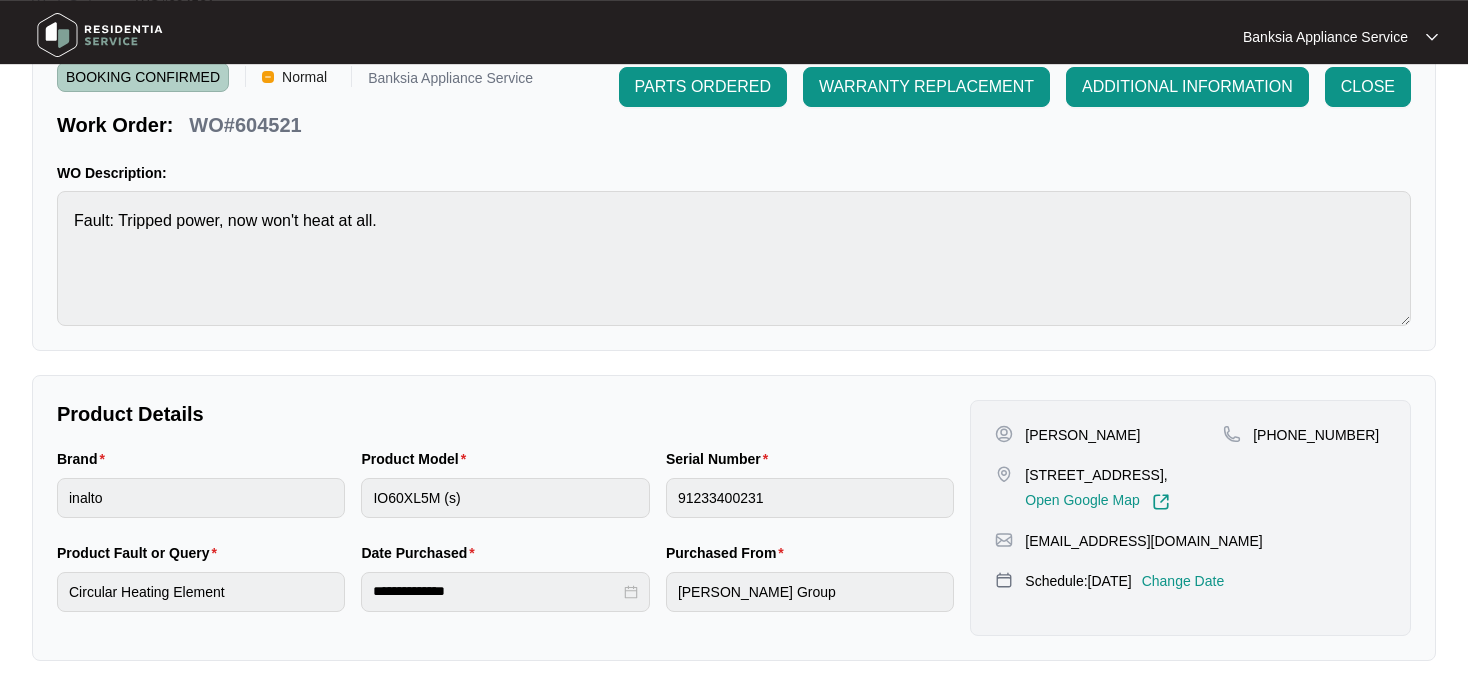 scroll, scrollTop: 20, scrollLeft: 0, axis: vertical 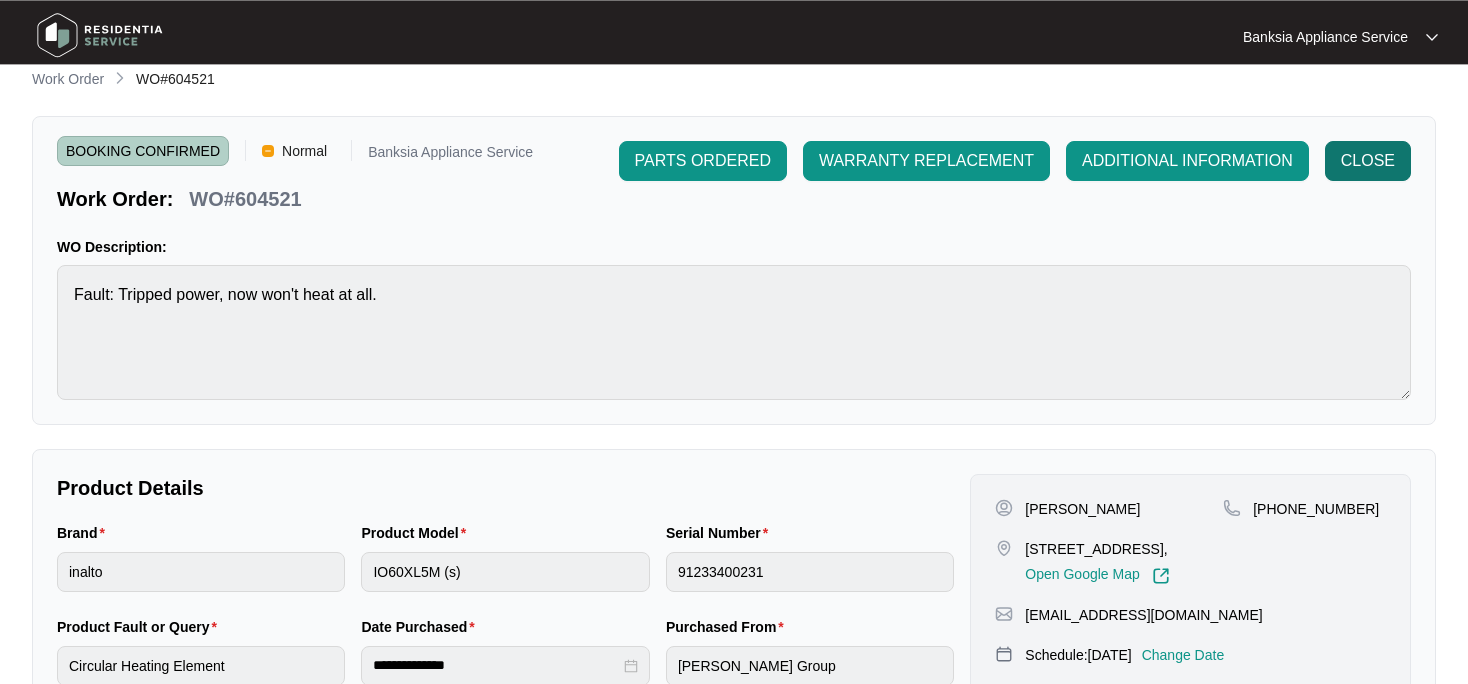 click on "CLOSE" at bounding box center (1368, 161) 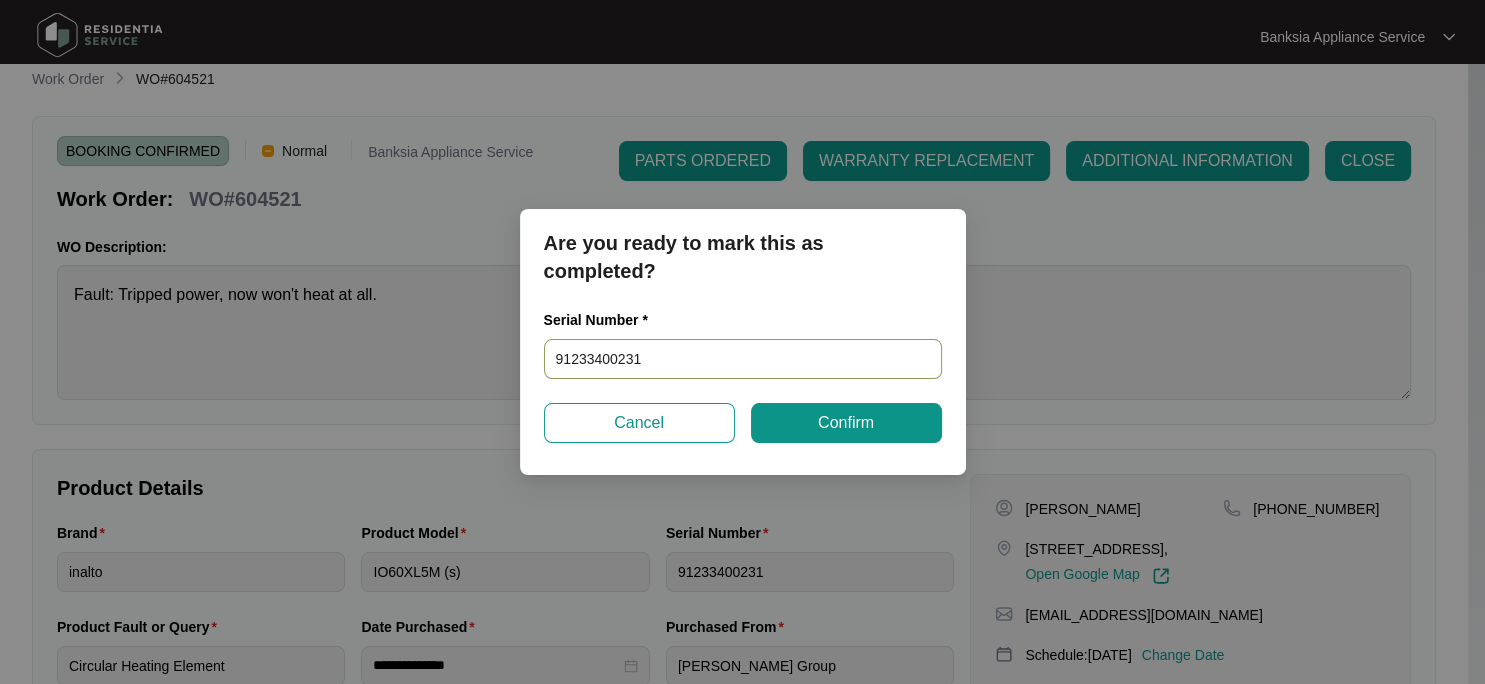 click on "91233400231" at bounding box center (743, 359) 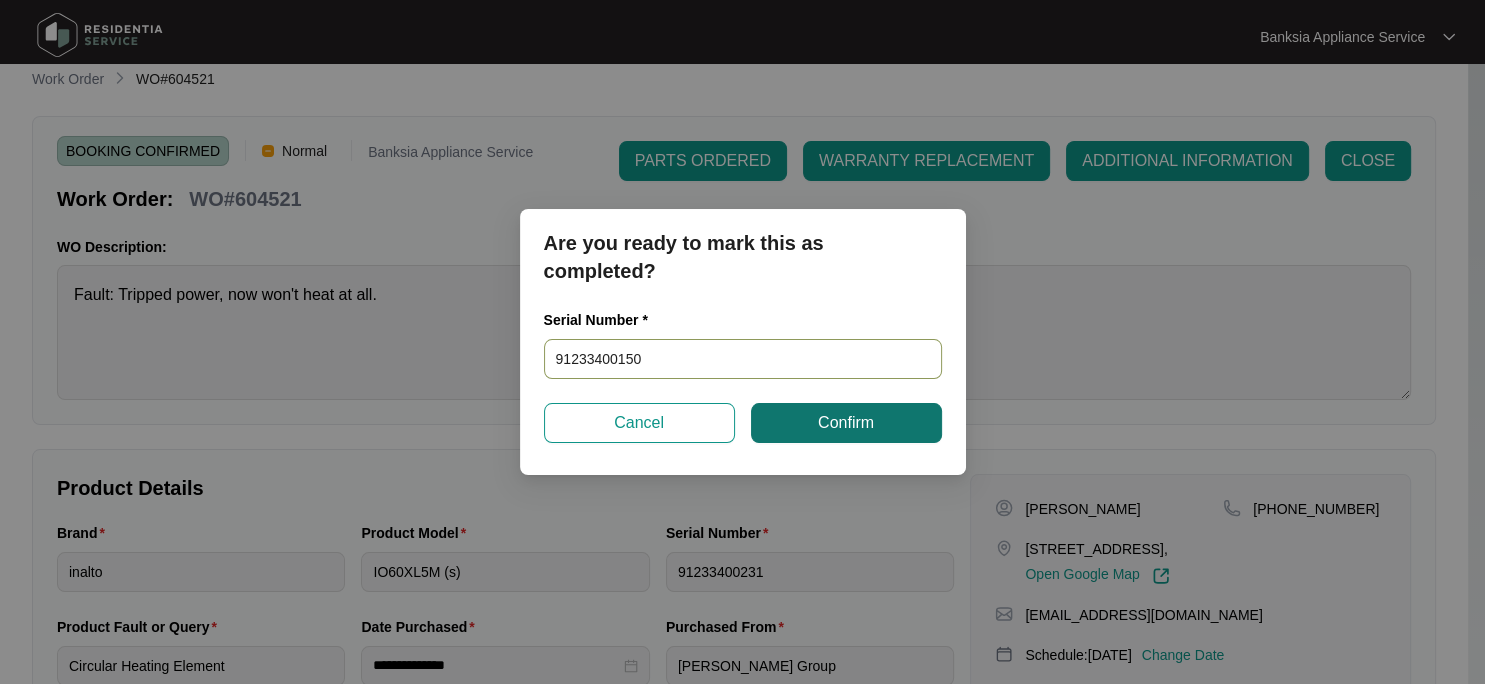 type on "91233400150" 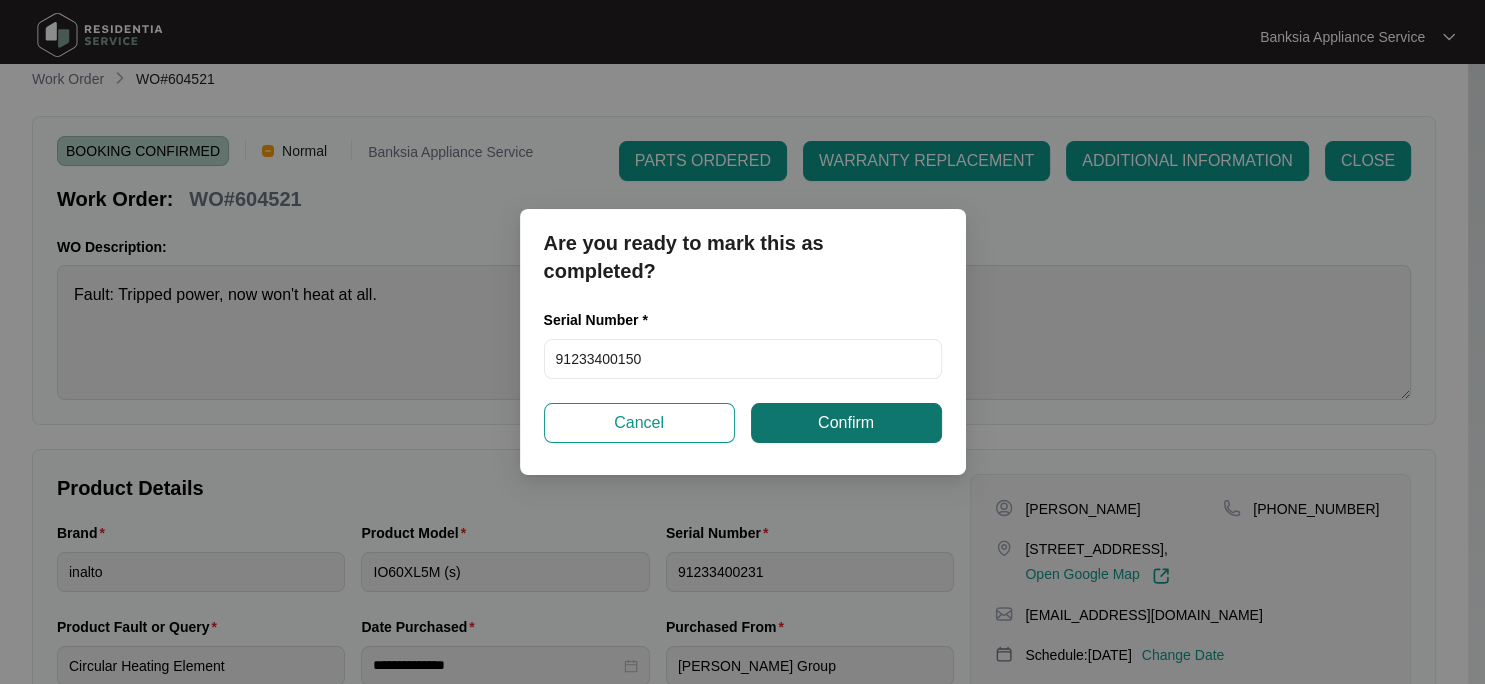 click on "Confirm" at bounding box center [846, 423] 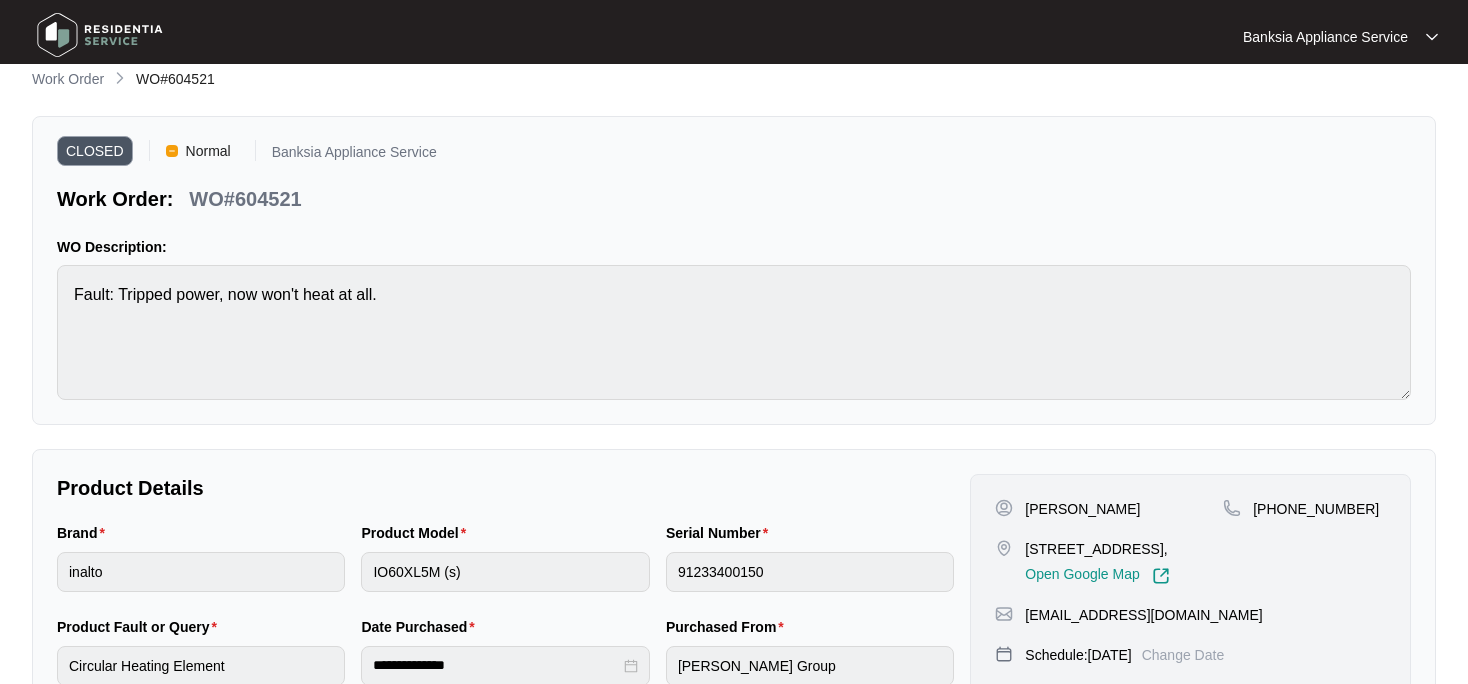 type on "91233400231" 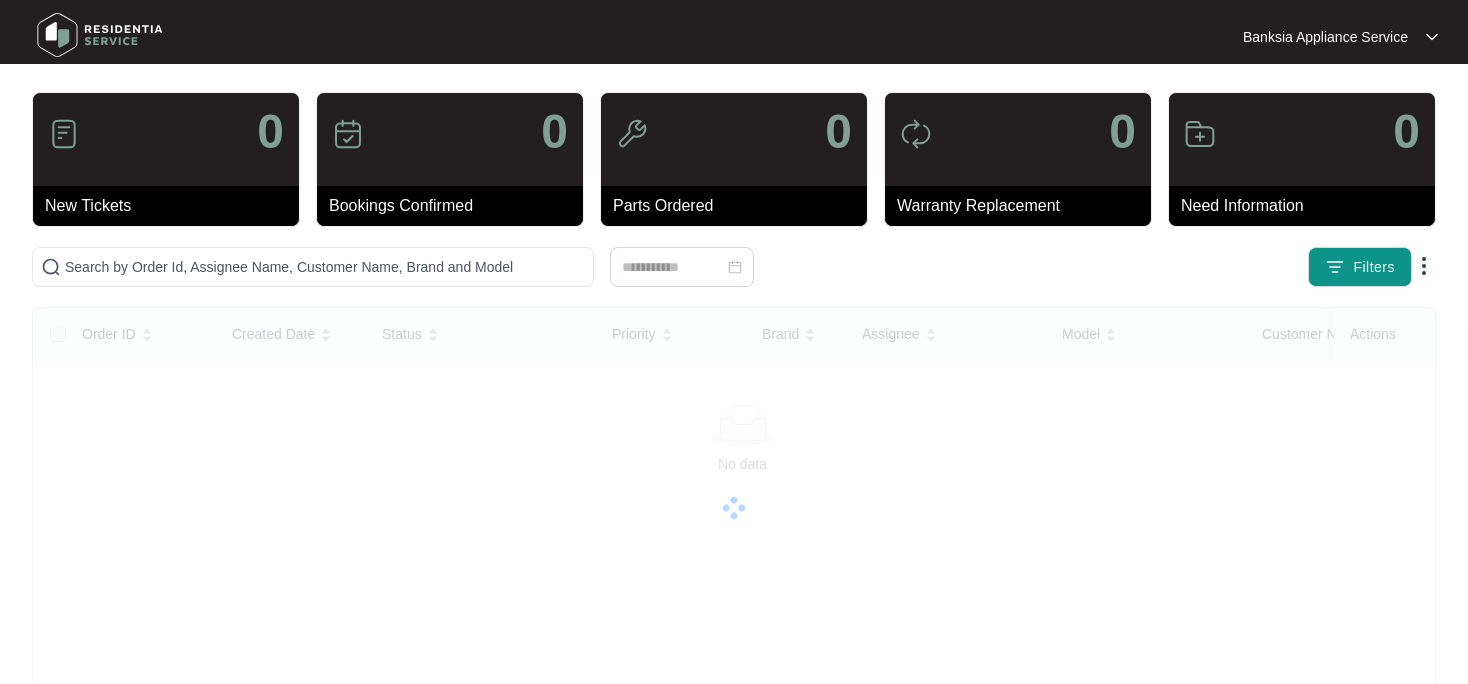 scroll, scrollTop: 0, scrollLeft: 0, axis: both 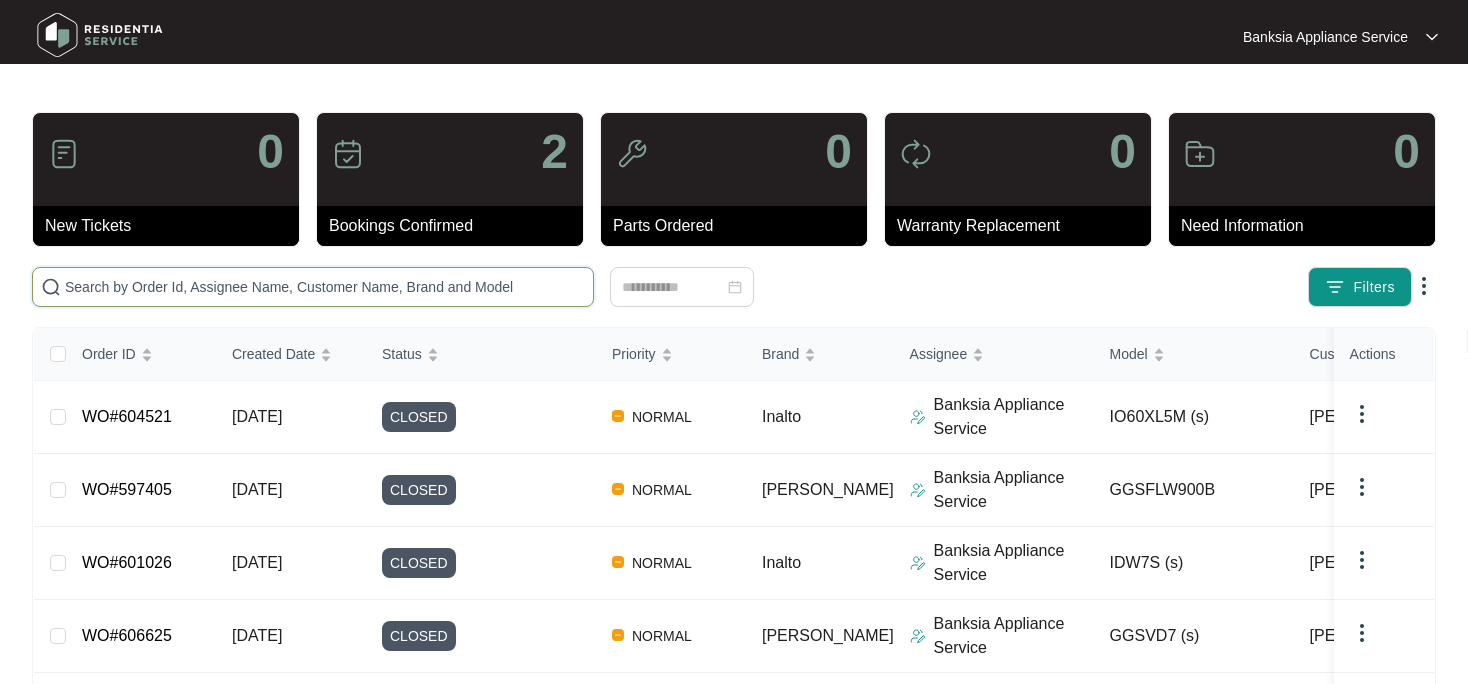 click at bounding box center [325, 287] 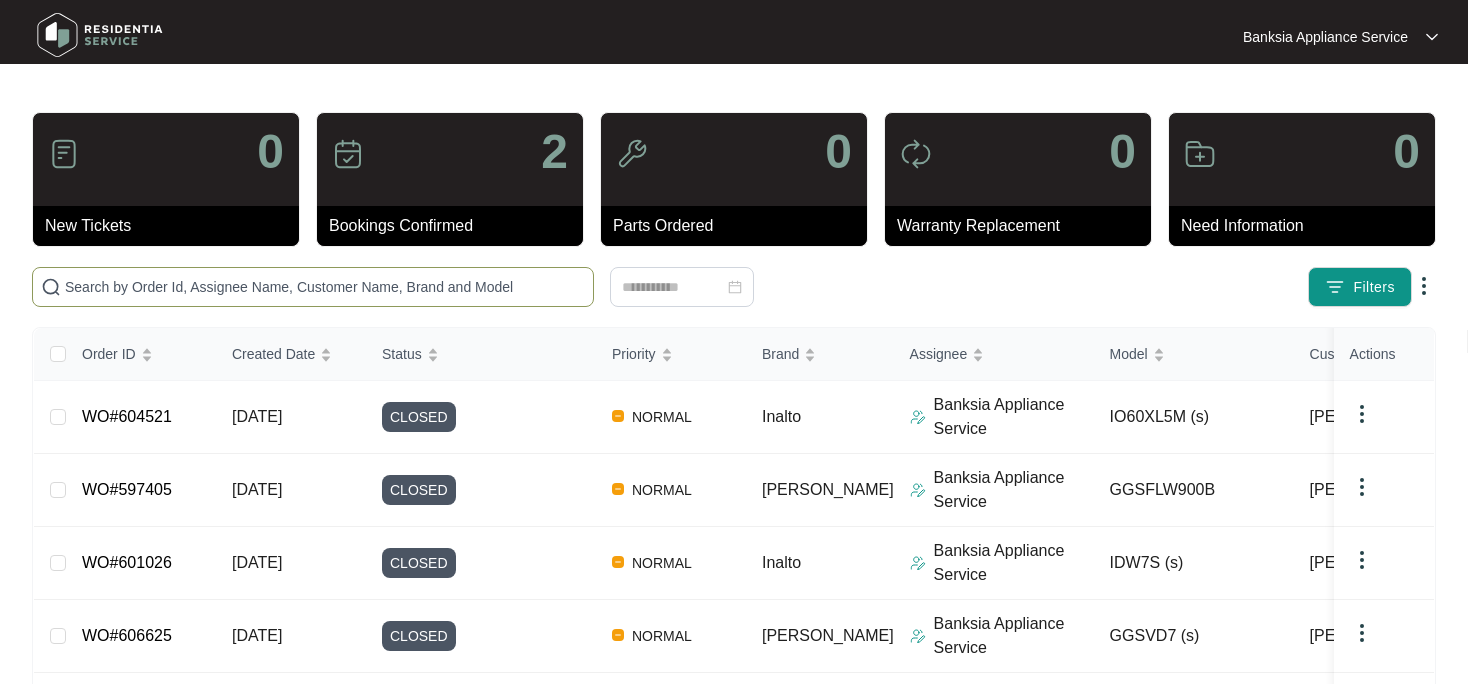 paste on "603178" 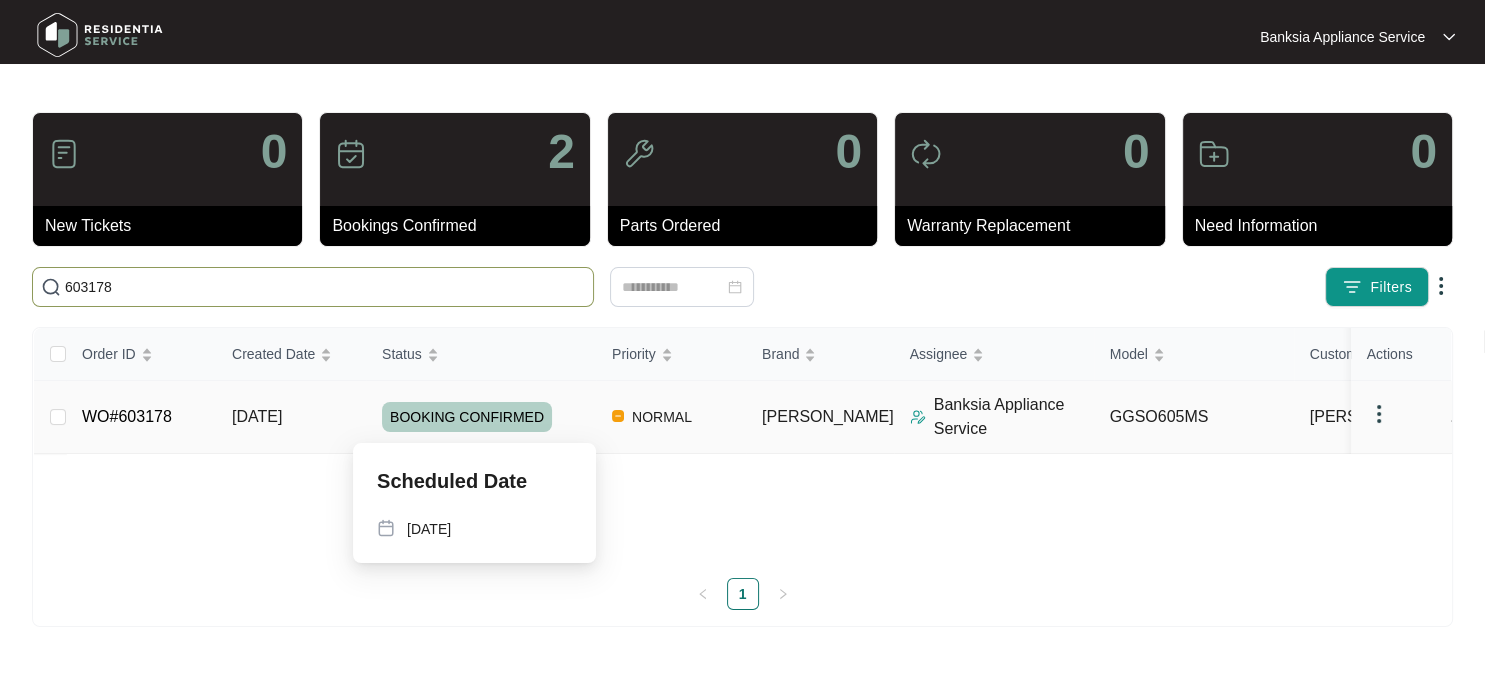 type on "603178" 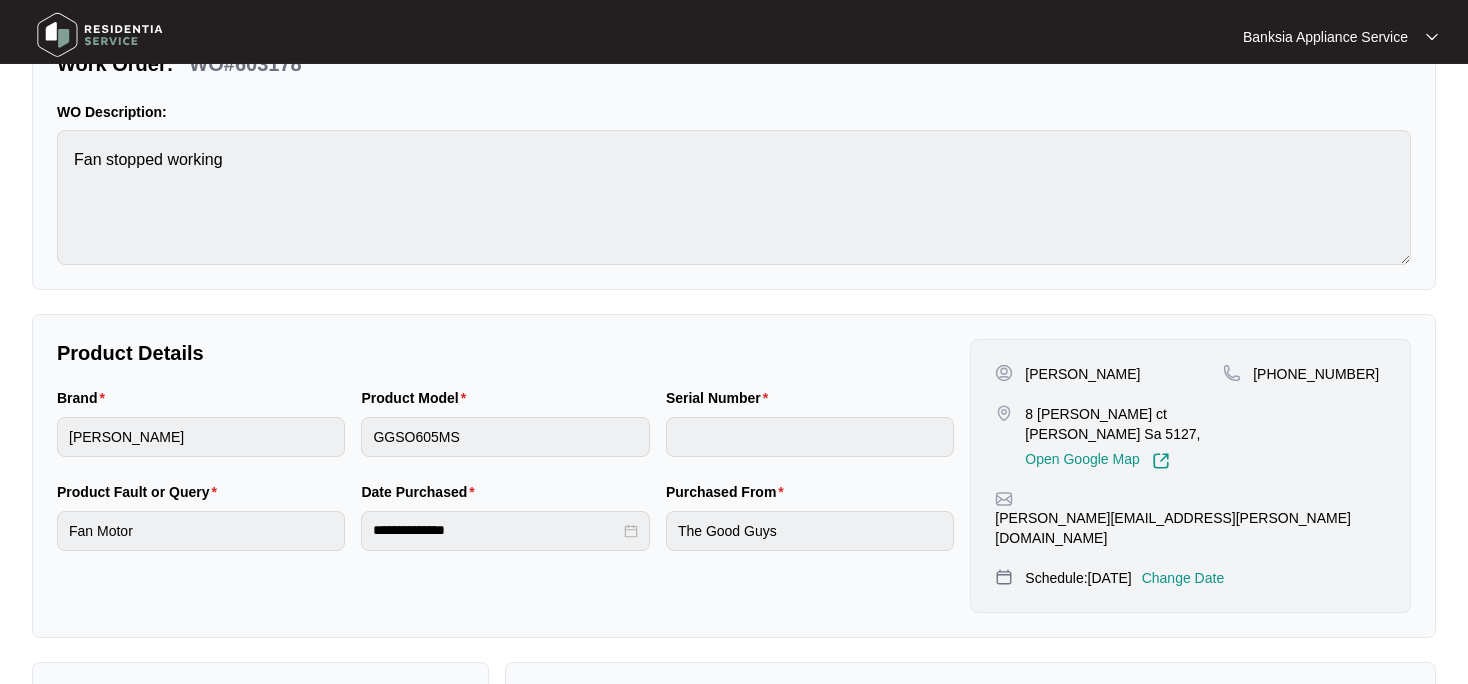 scroll, scrollTop: 422, scrollLeft: 0, axis: vertical 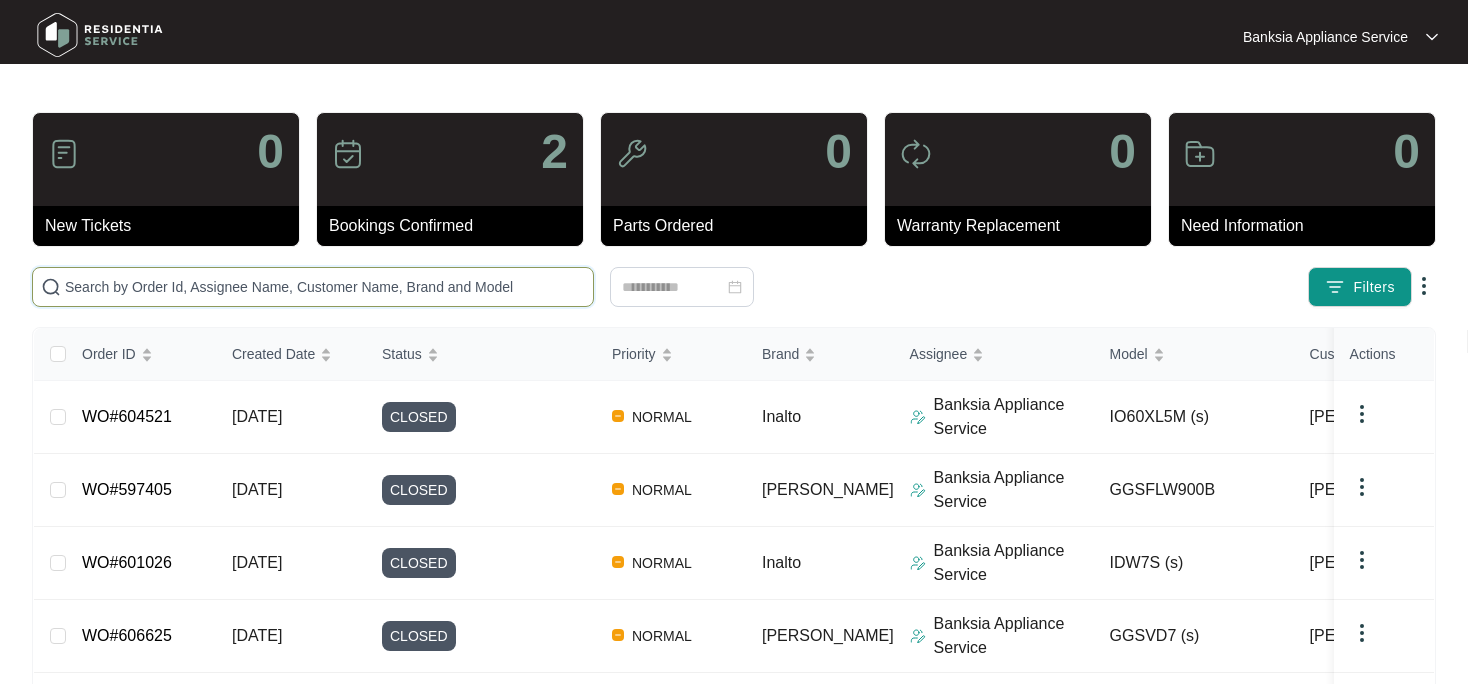 click at bounding box center [325, 287] 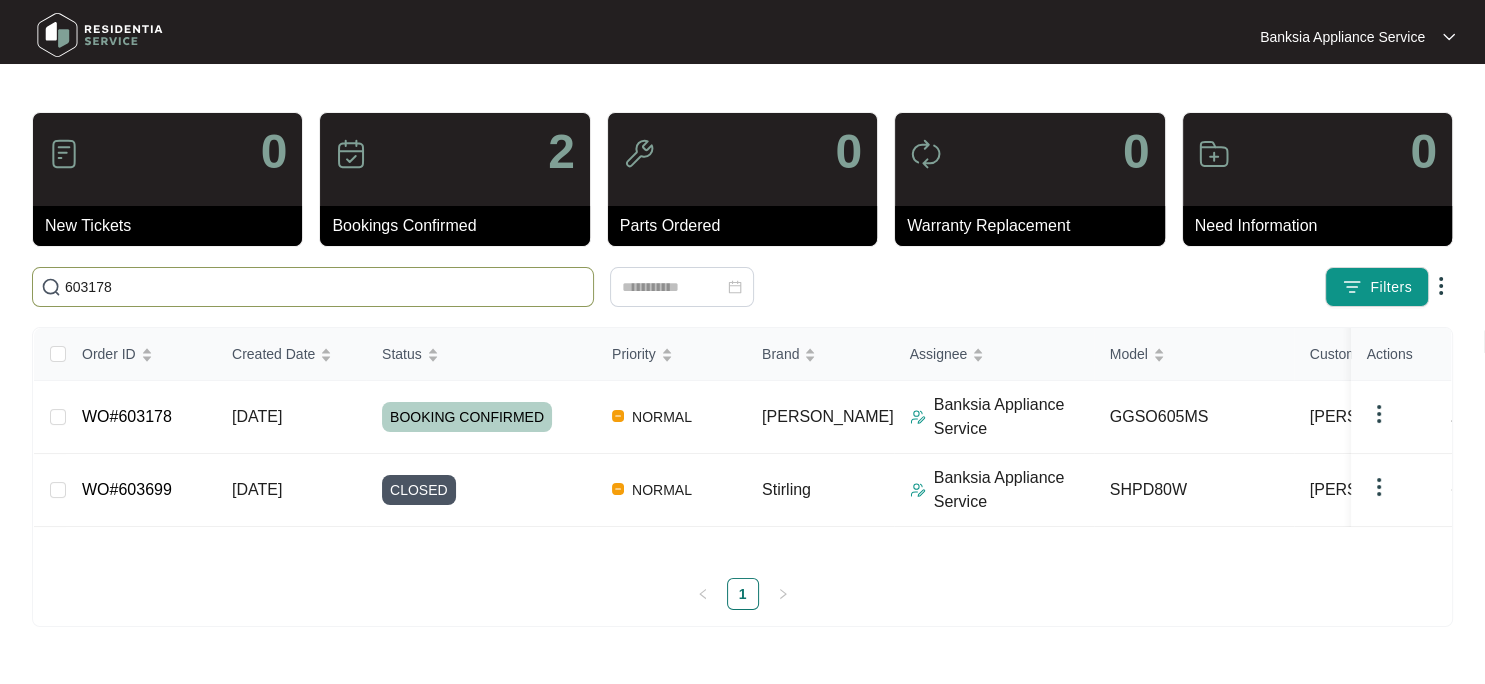 type on "603178" 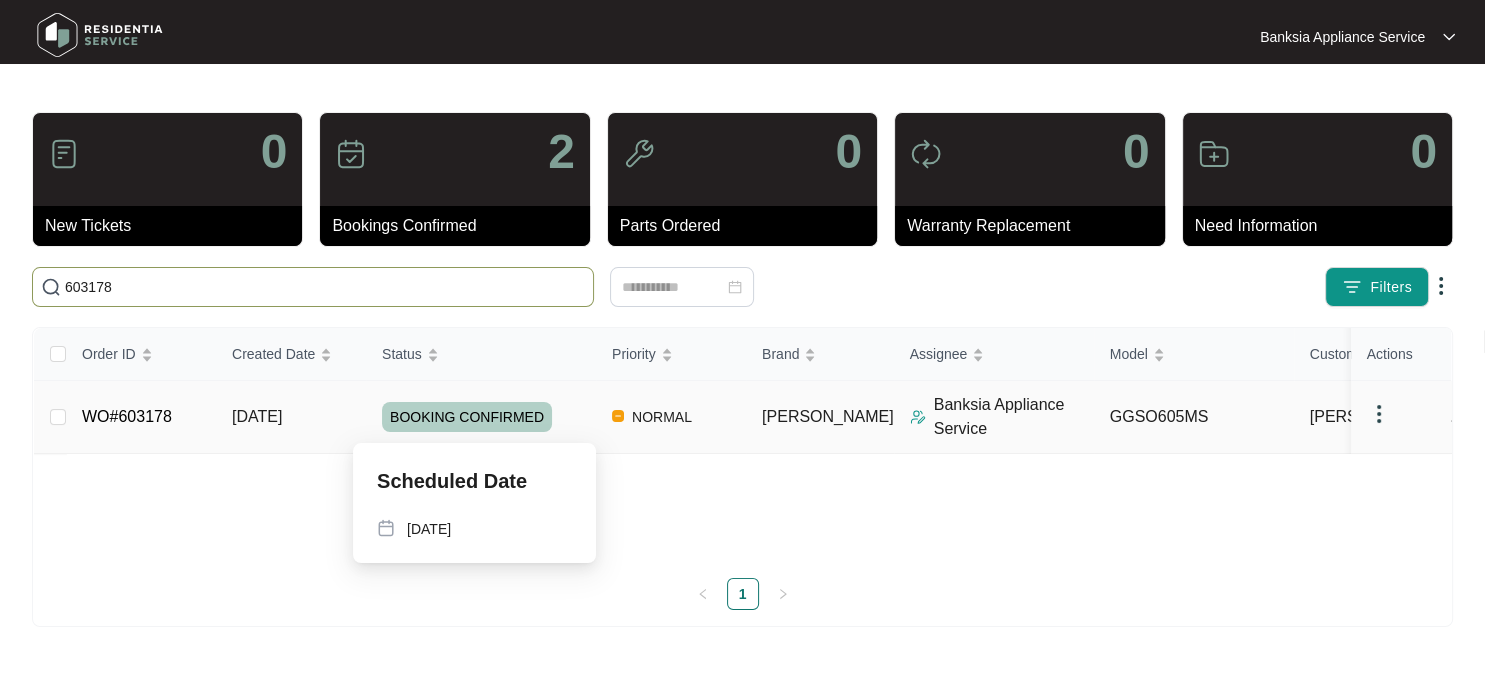 click on "BOOKING CONFIRMED" at bounding box center (467, 417) 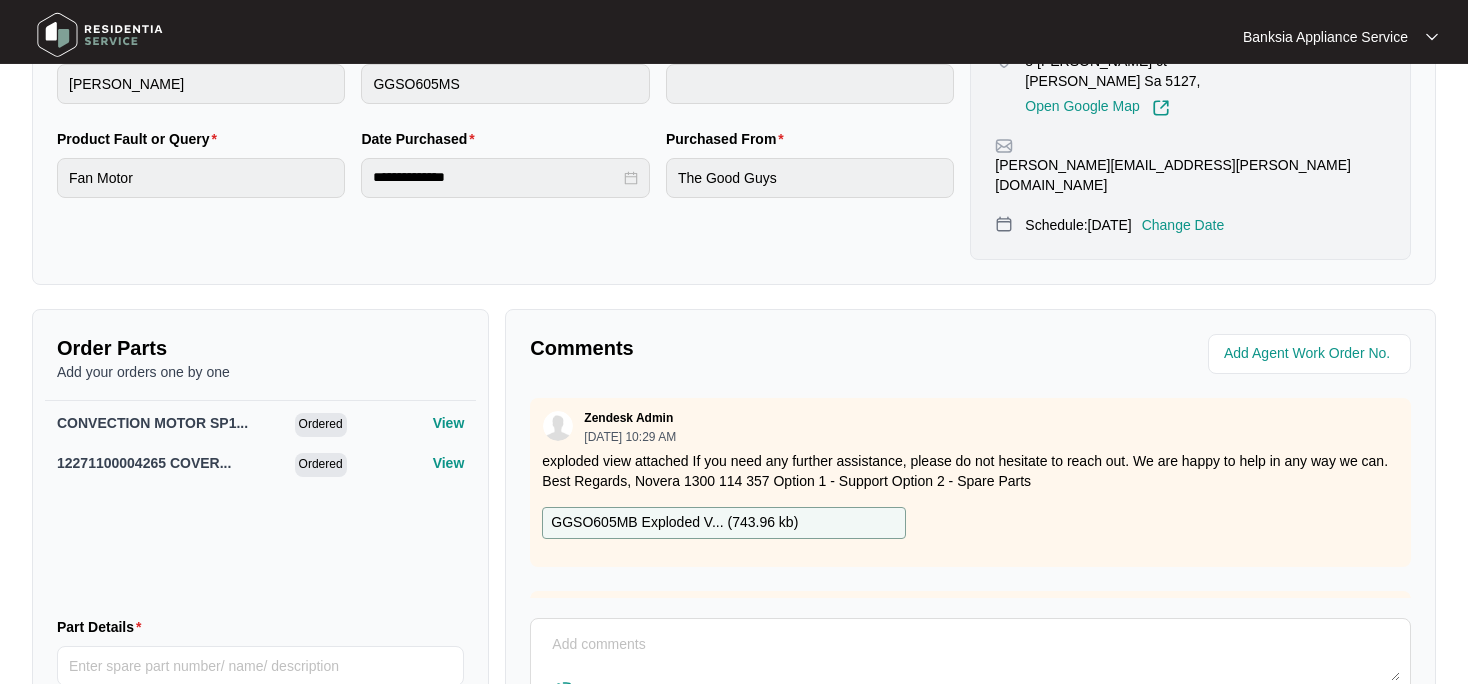 scroll, scrollTop: 528, scrollLeft: 0, axis: vertical 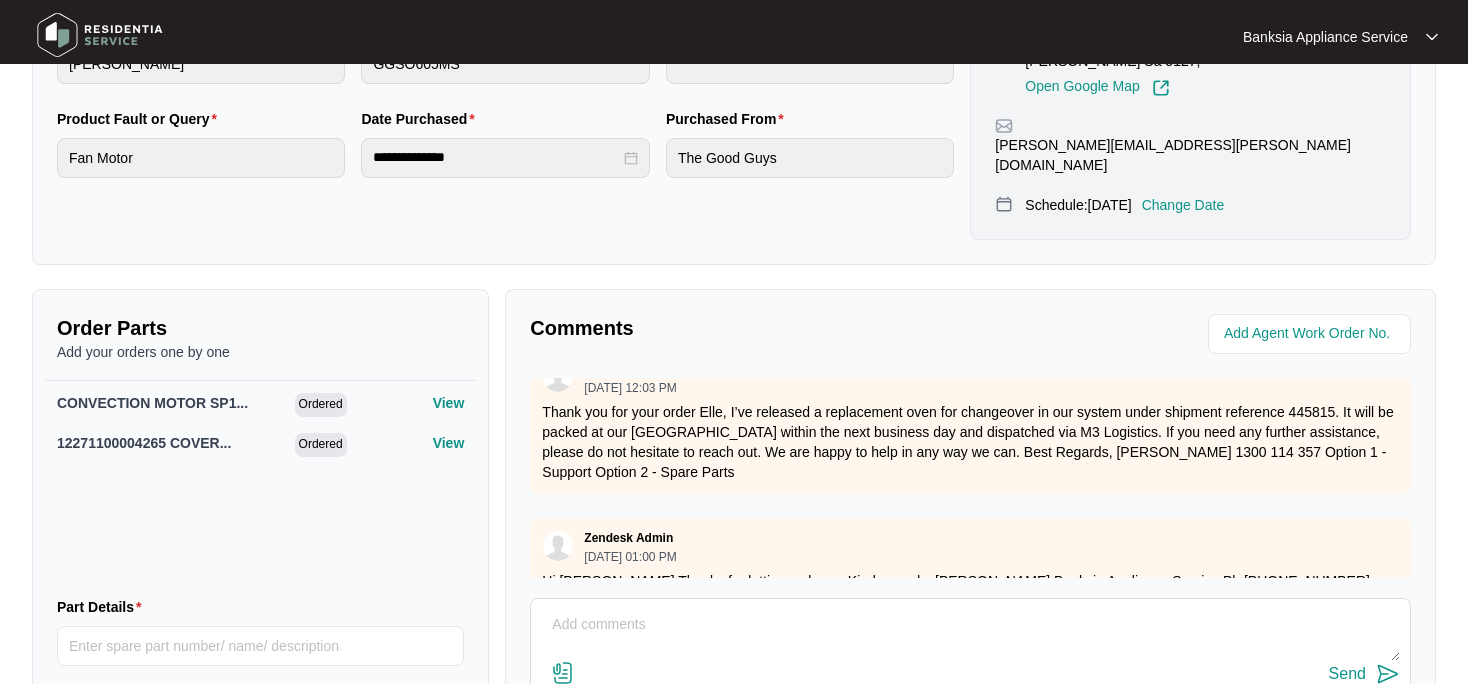 click at bounding box center (970, 635) 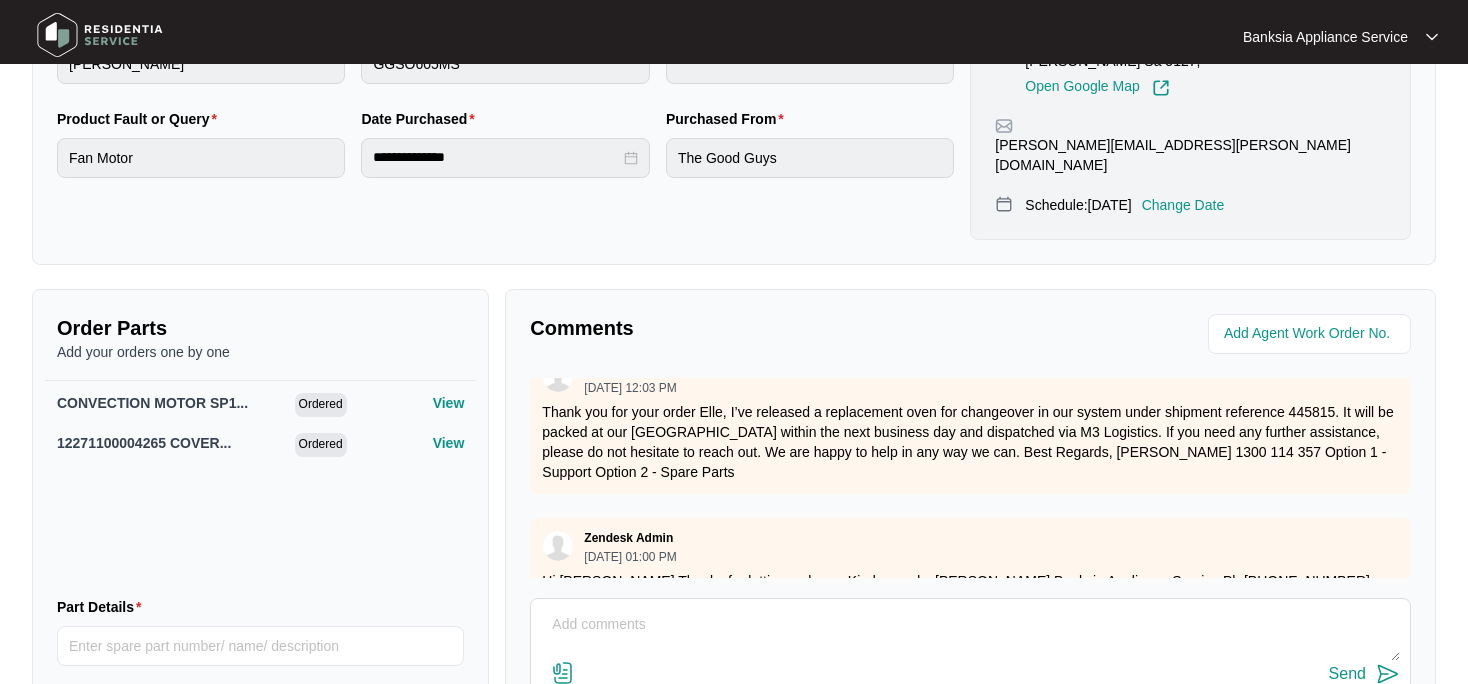 paste on "fan stopped working - Test oven found fan motor and back cover faulty.  Ordered parts.  Not repaired.
Changeover unit" 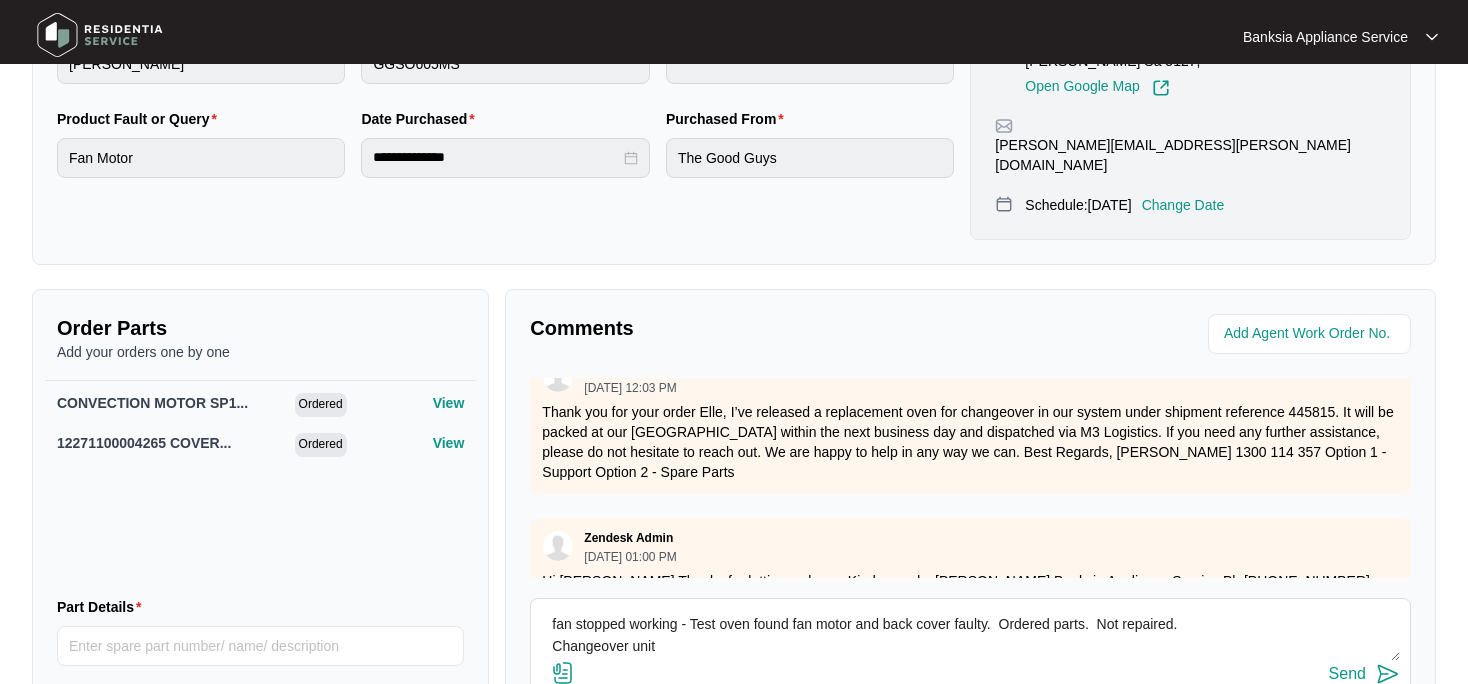 drag, startPoint x: 911, startPoint y: 621, endPoint x: 670, endPoint y: 630, distance: 241.16798 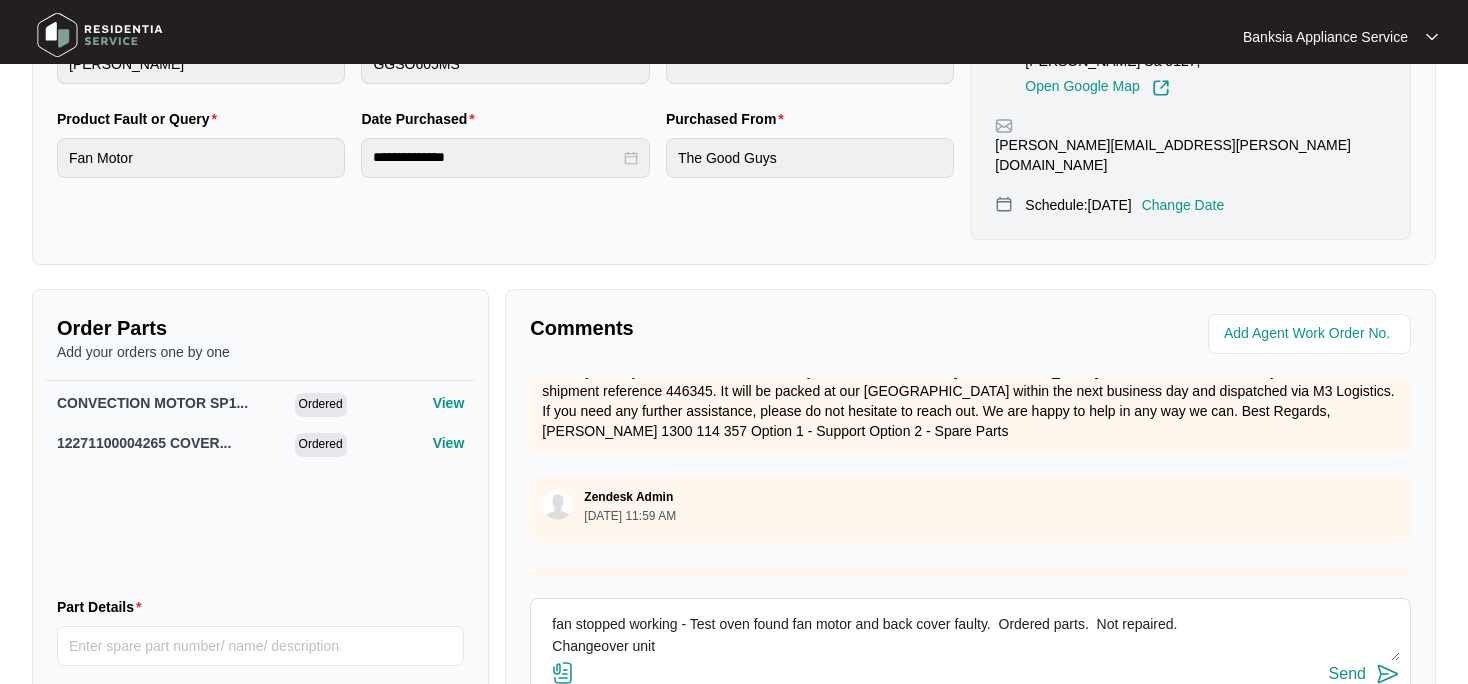 scroll, scrollTop: 909, scrollLeft: 0, axis: vertical 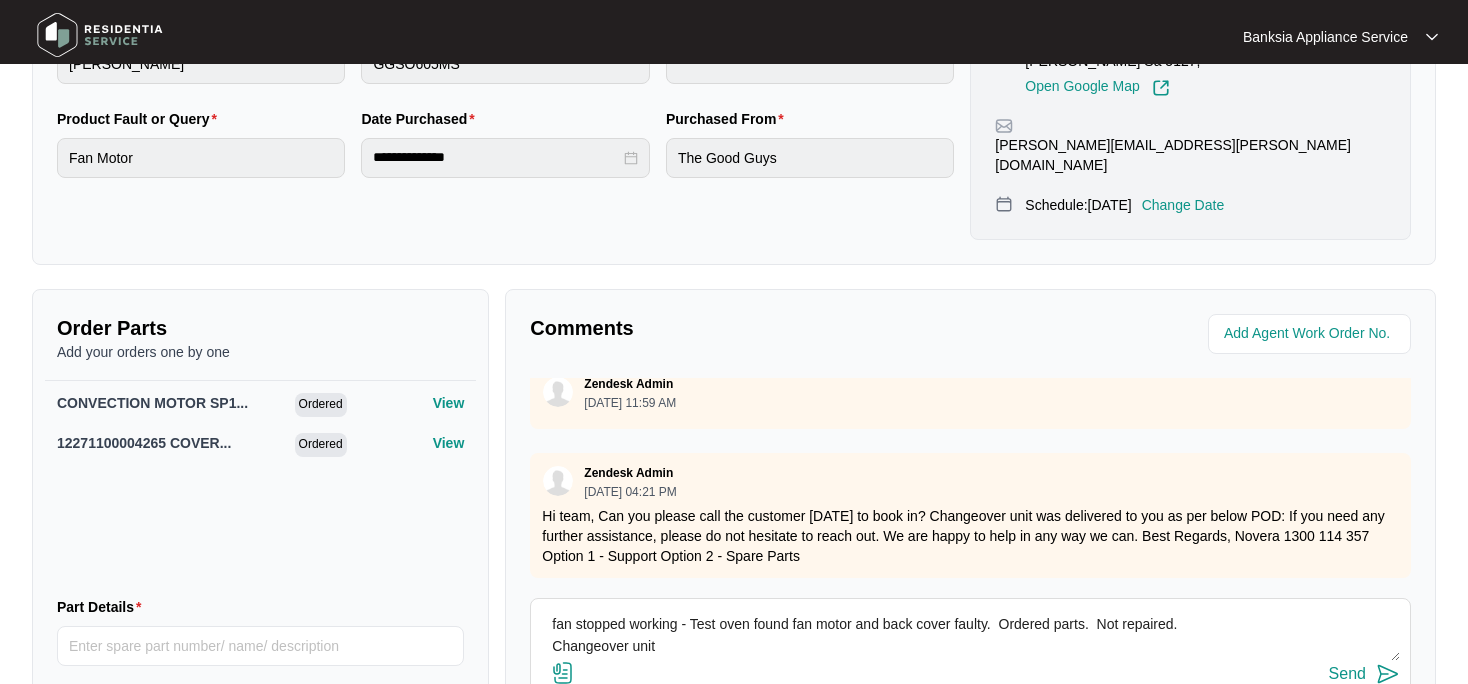 type on "fan stopped working - Test oven found fan motor and back cover faulty.  Ordered parts.  Not repaired.
Changeover unit" 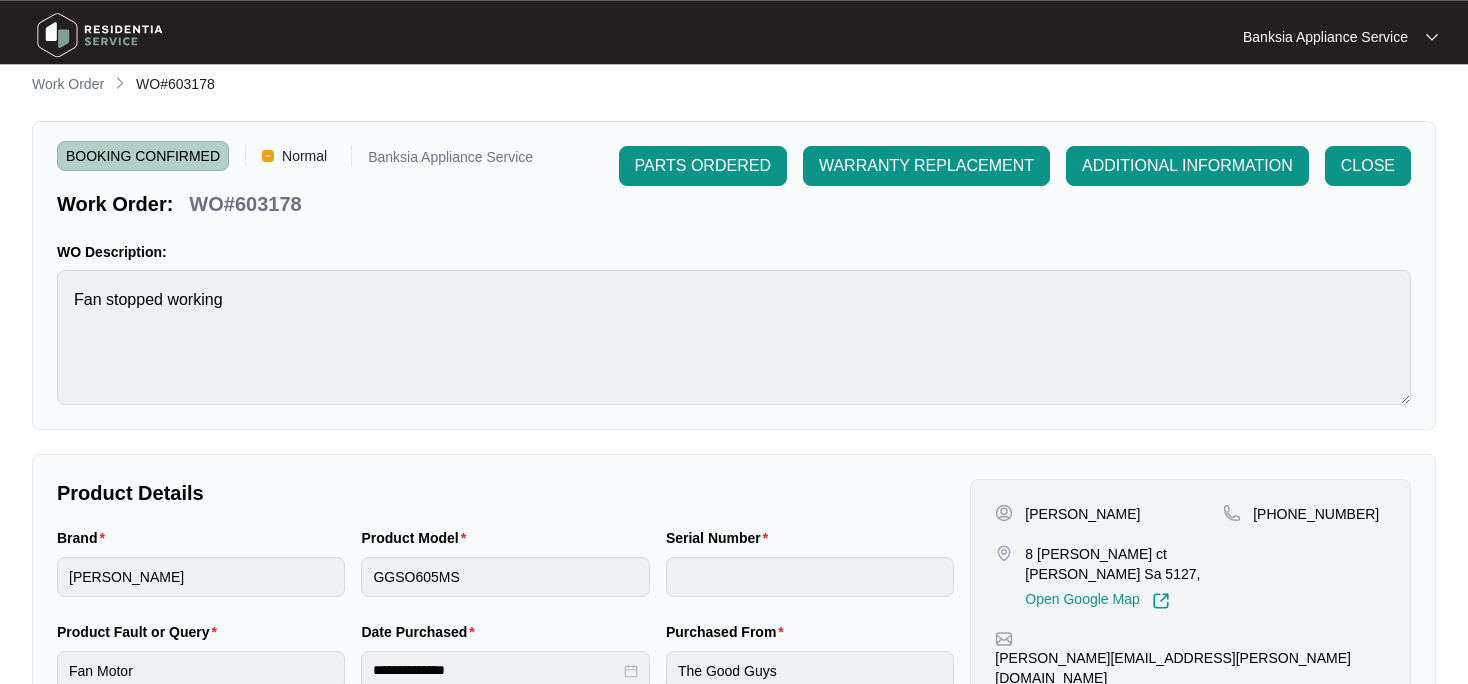 scroll, scrollTop: 0, scrollLeft: 0, axis: both 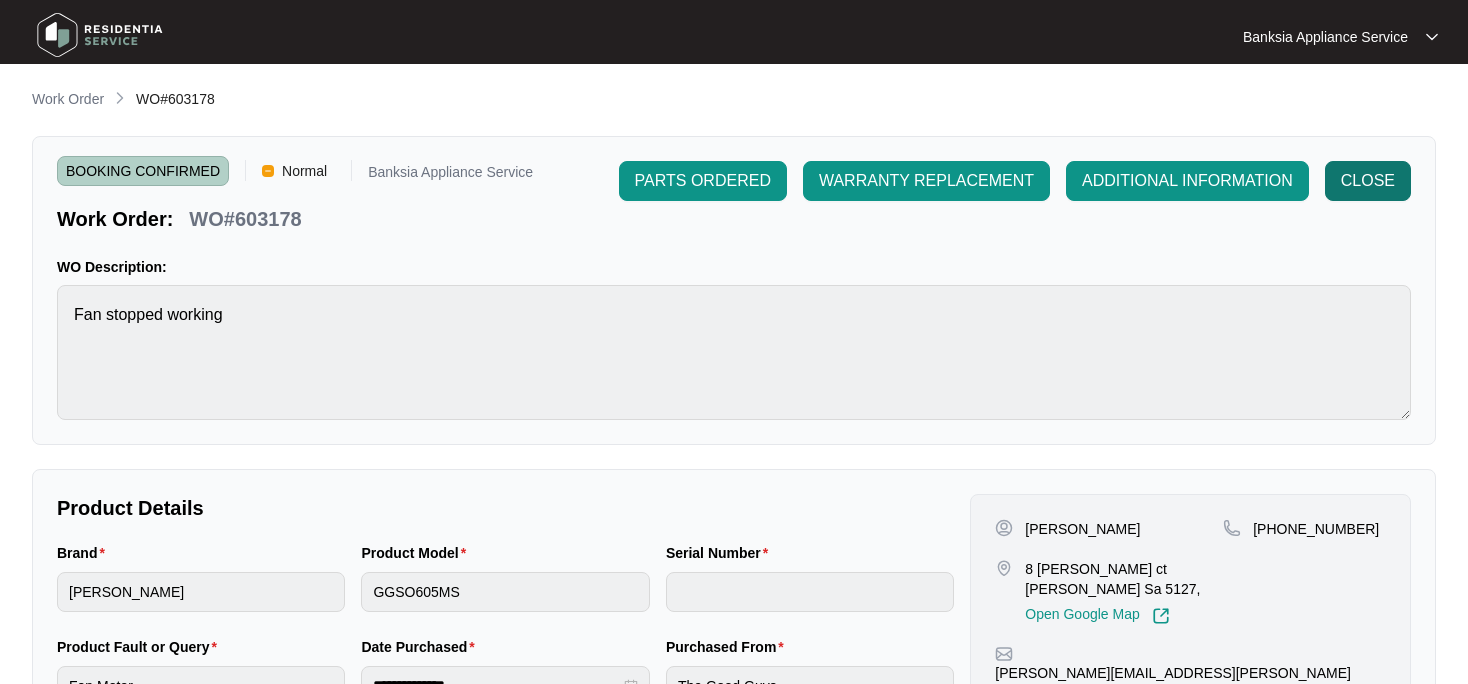 click on "CLOSE" at bounding box center [1368, 181] 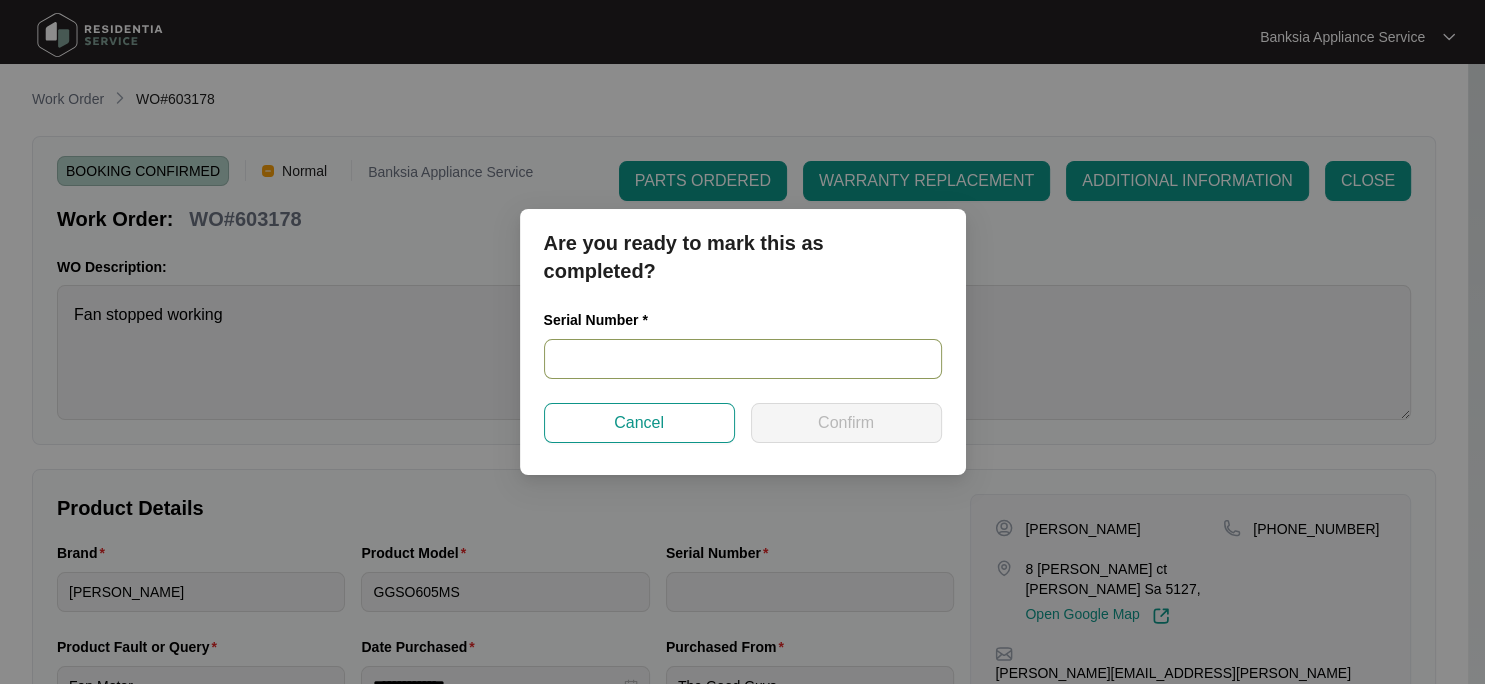 click at bounding box center (743, 359) 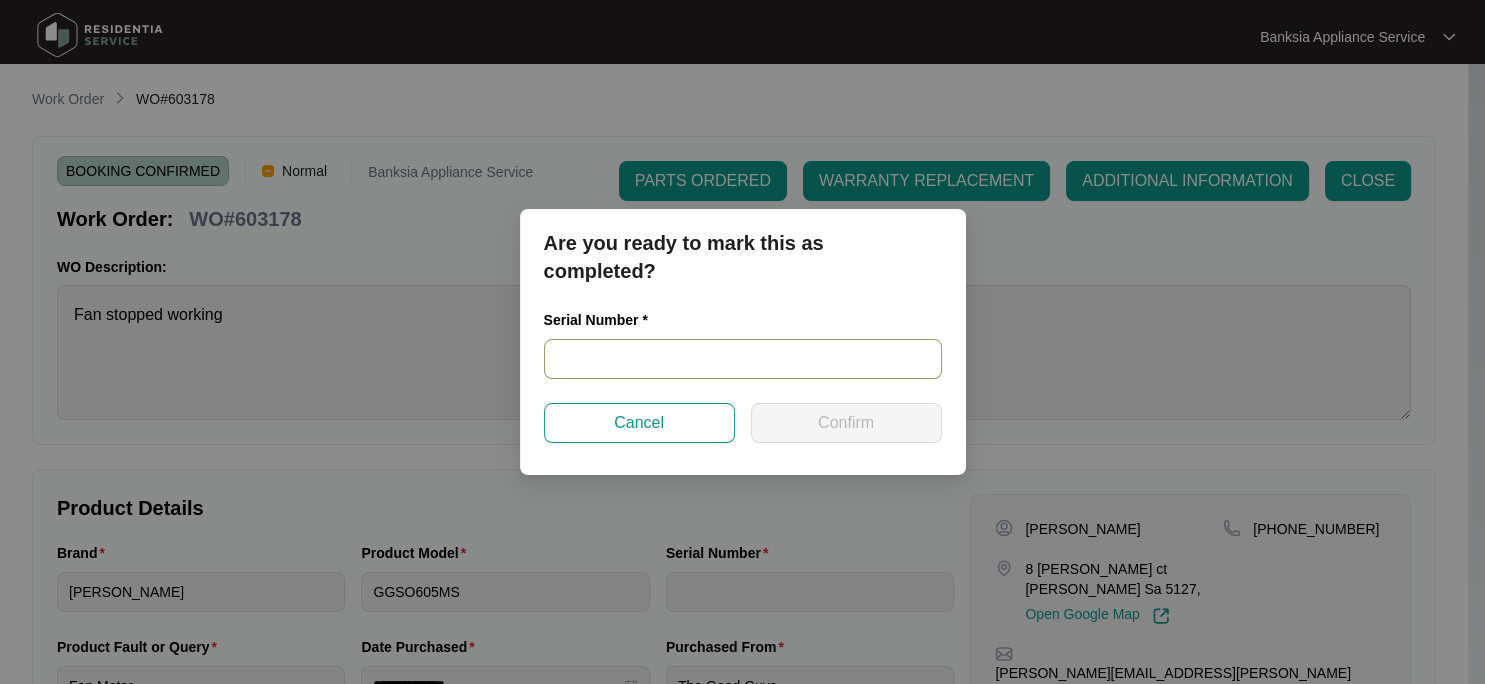 paste on "s/n 24130414 (old)    25090339 (new)" 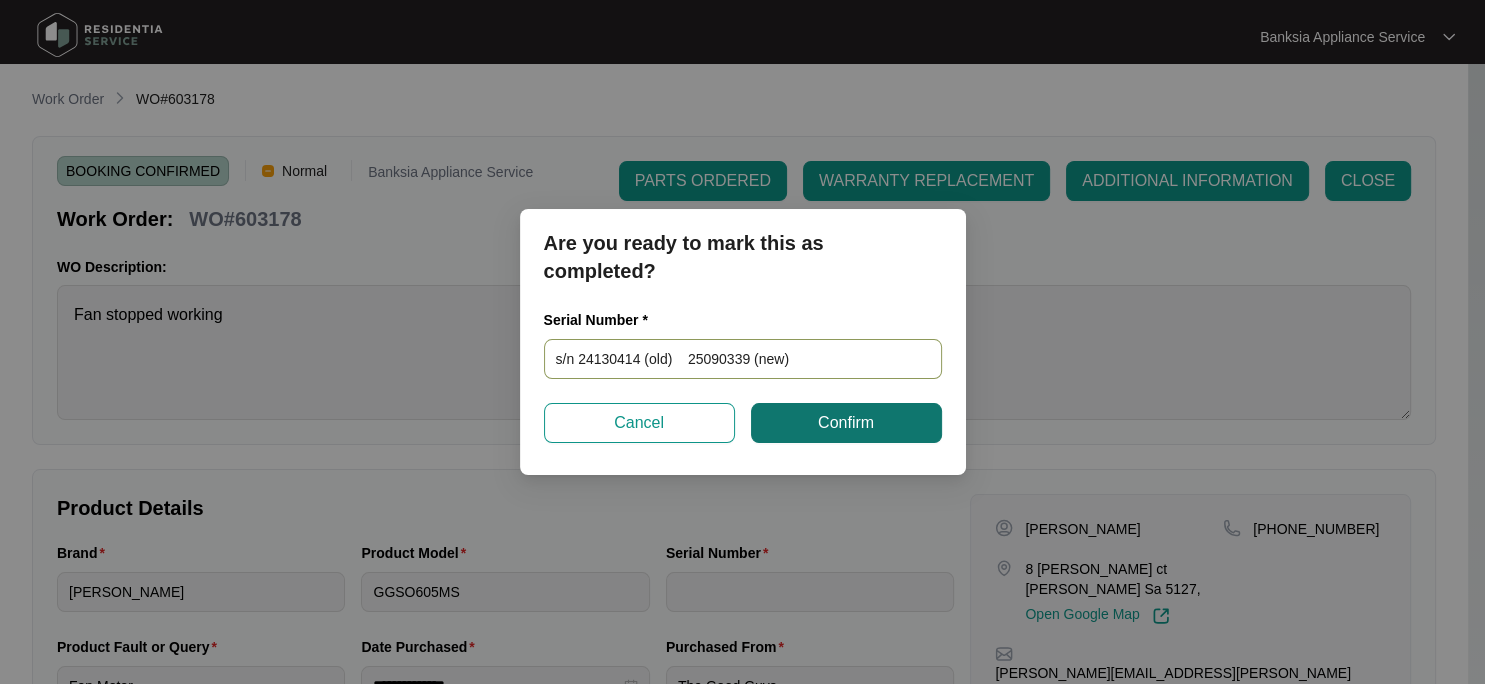 type on "s/n 24130414 (old)    25090339 (new)" 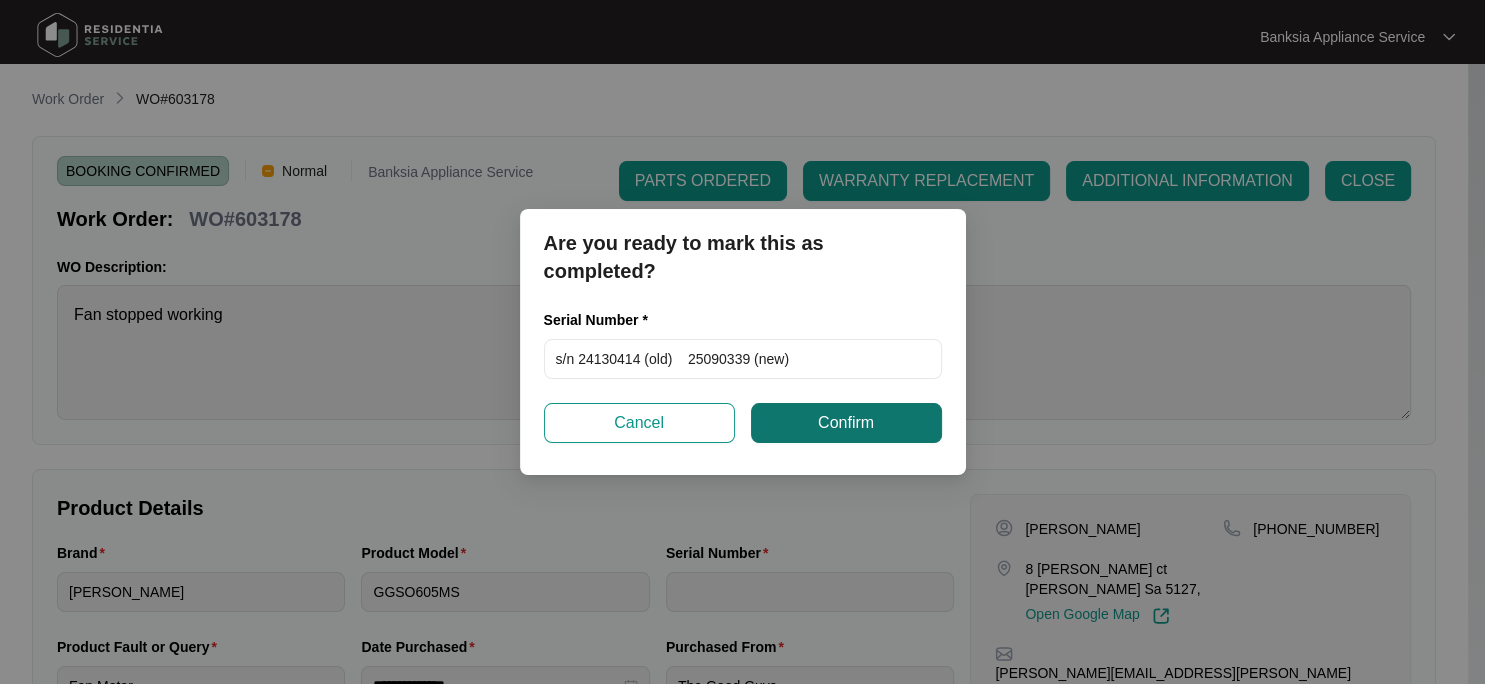 click on "Confirm" at bounding box center (846, 423) 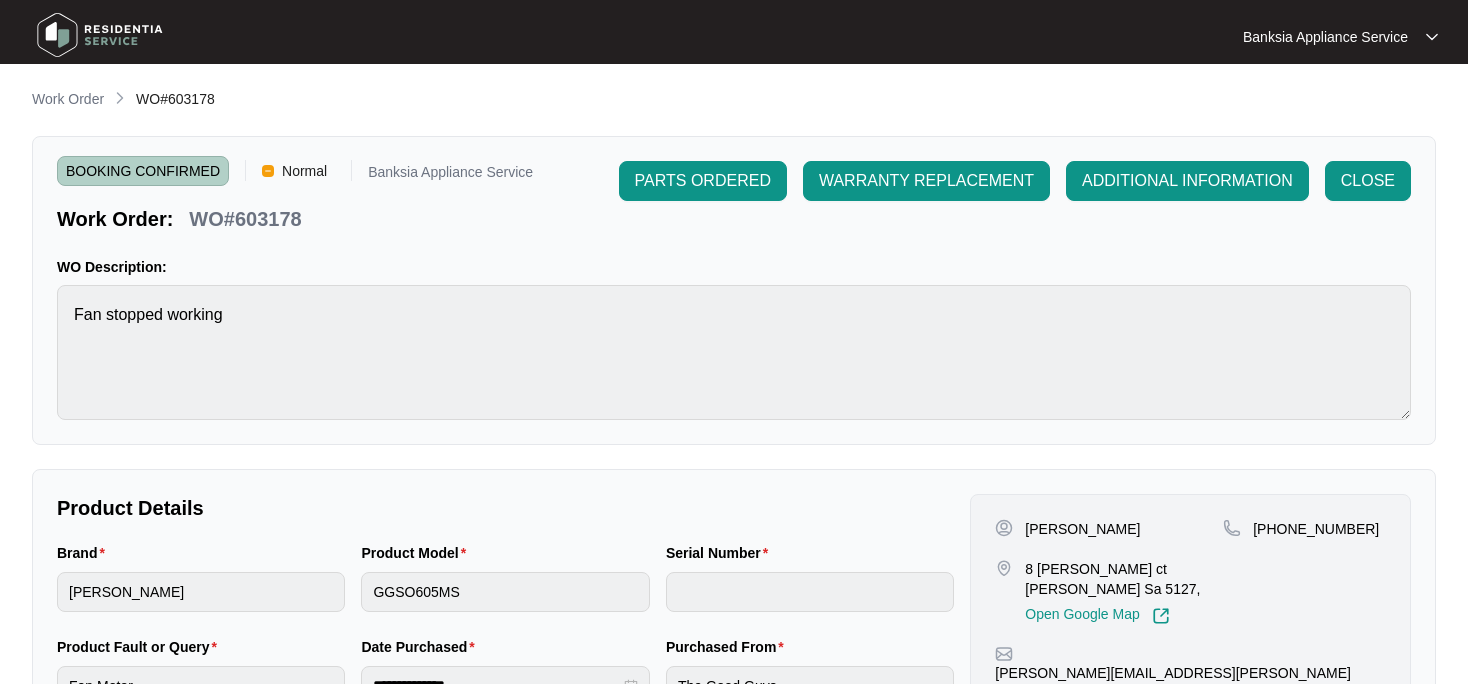 type on "s/n 24130414 (old)    25090339 (new)" 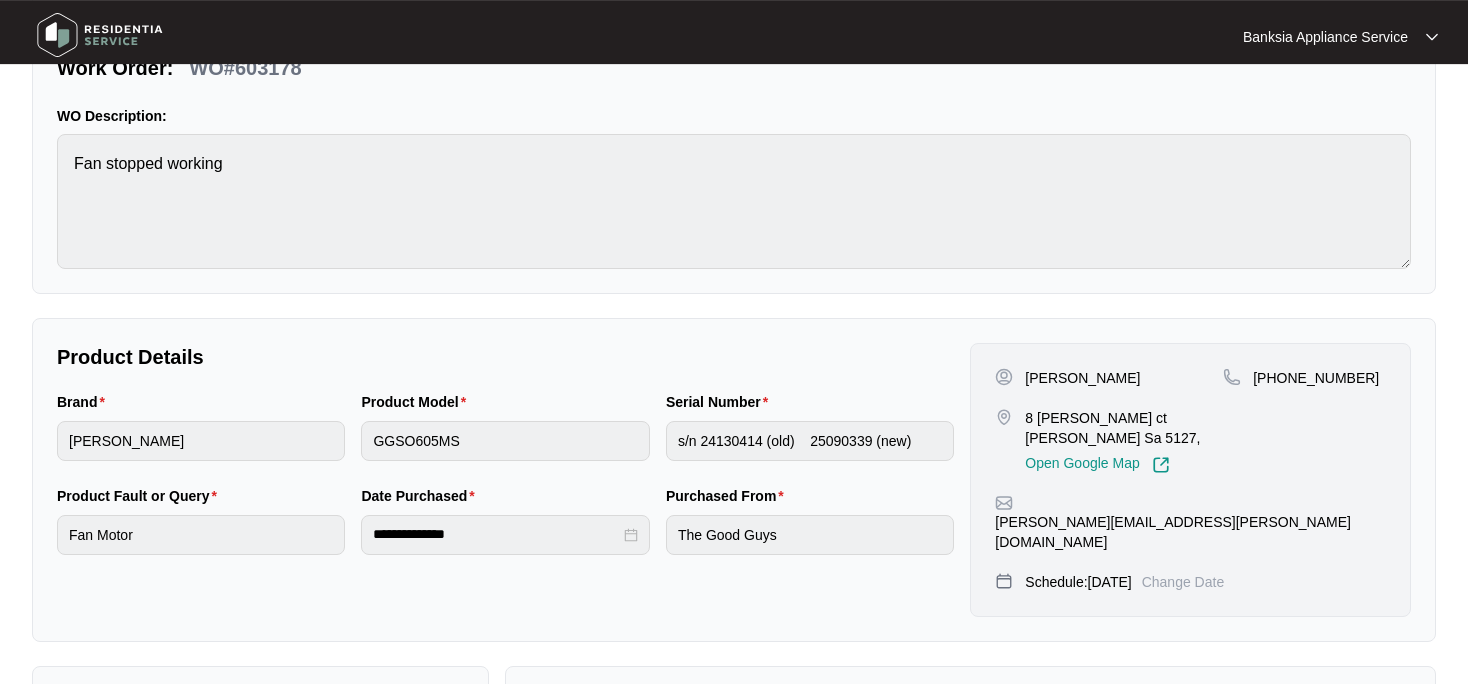 scroll, scrollTop: 0, scrollLeft: 0, axis: both 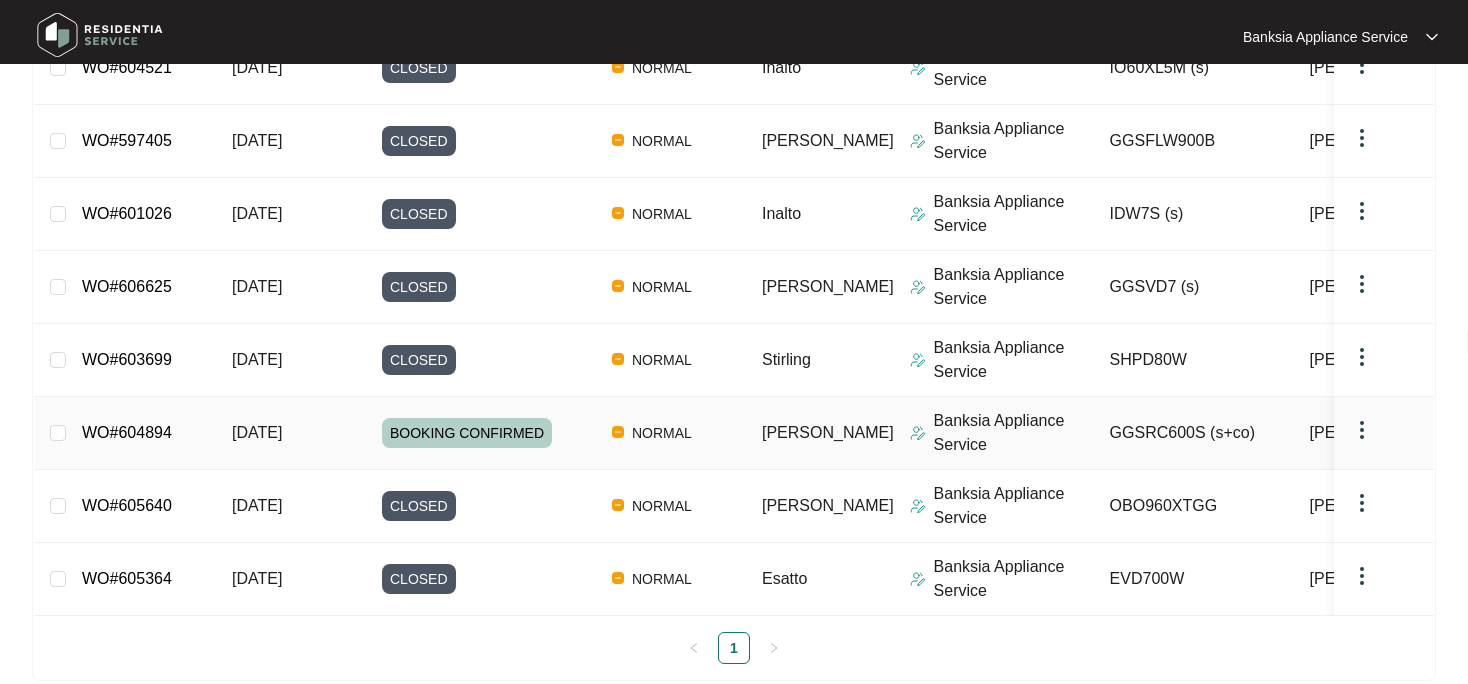 click on "BOOKING CONFIRMED" at bounding box center (467, 433) 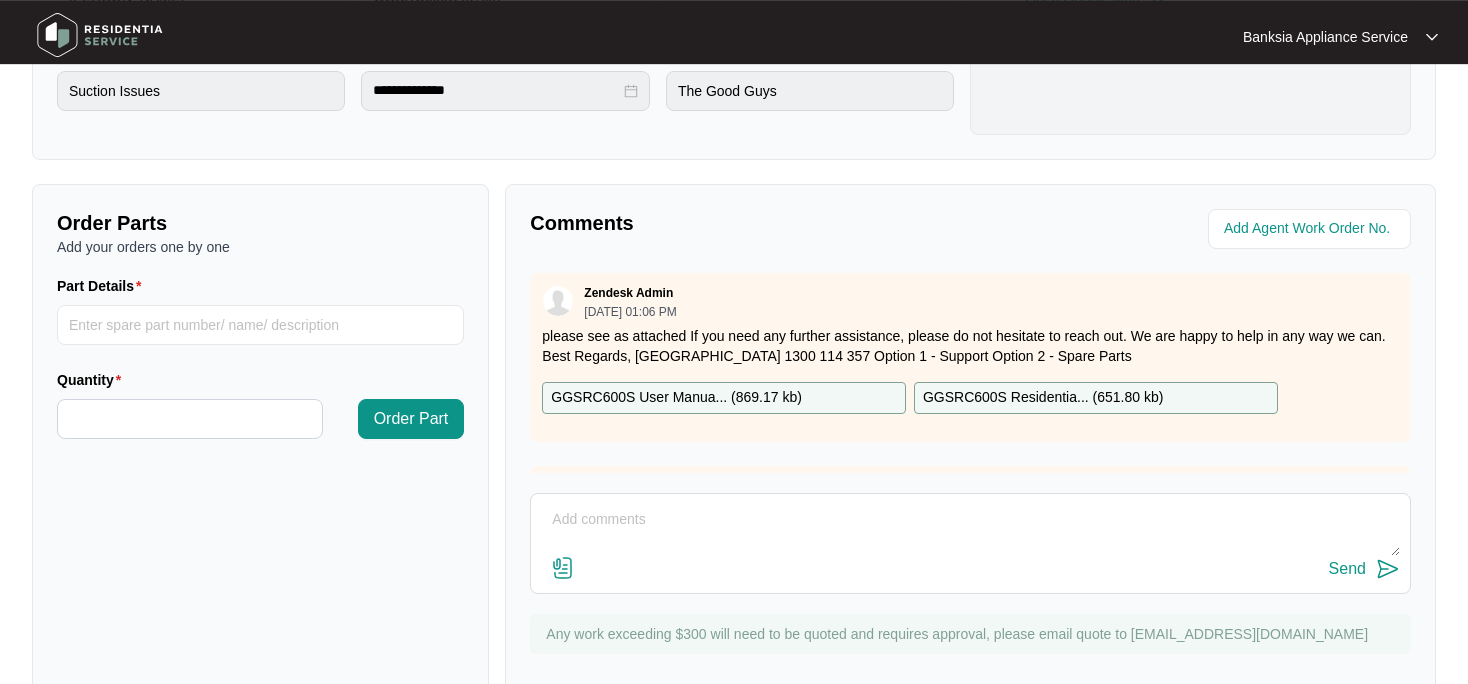 scroll, scrollTop: 633, scrollLeft: 0, axis: vertical 